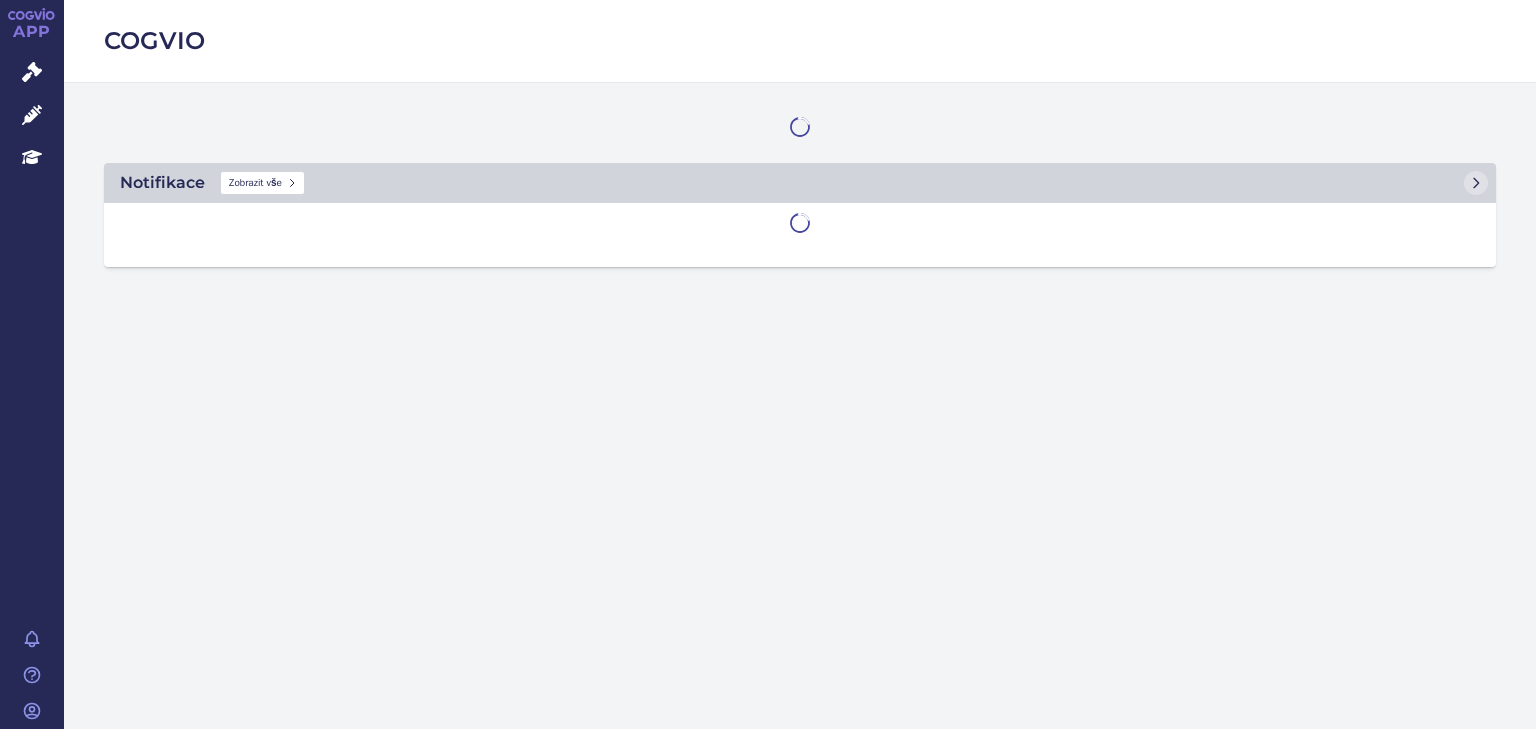scroll, scrollTop: 0, scrollLeft: 0, axis: both 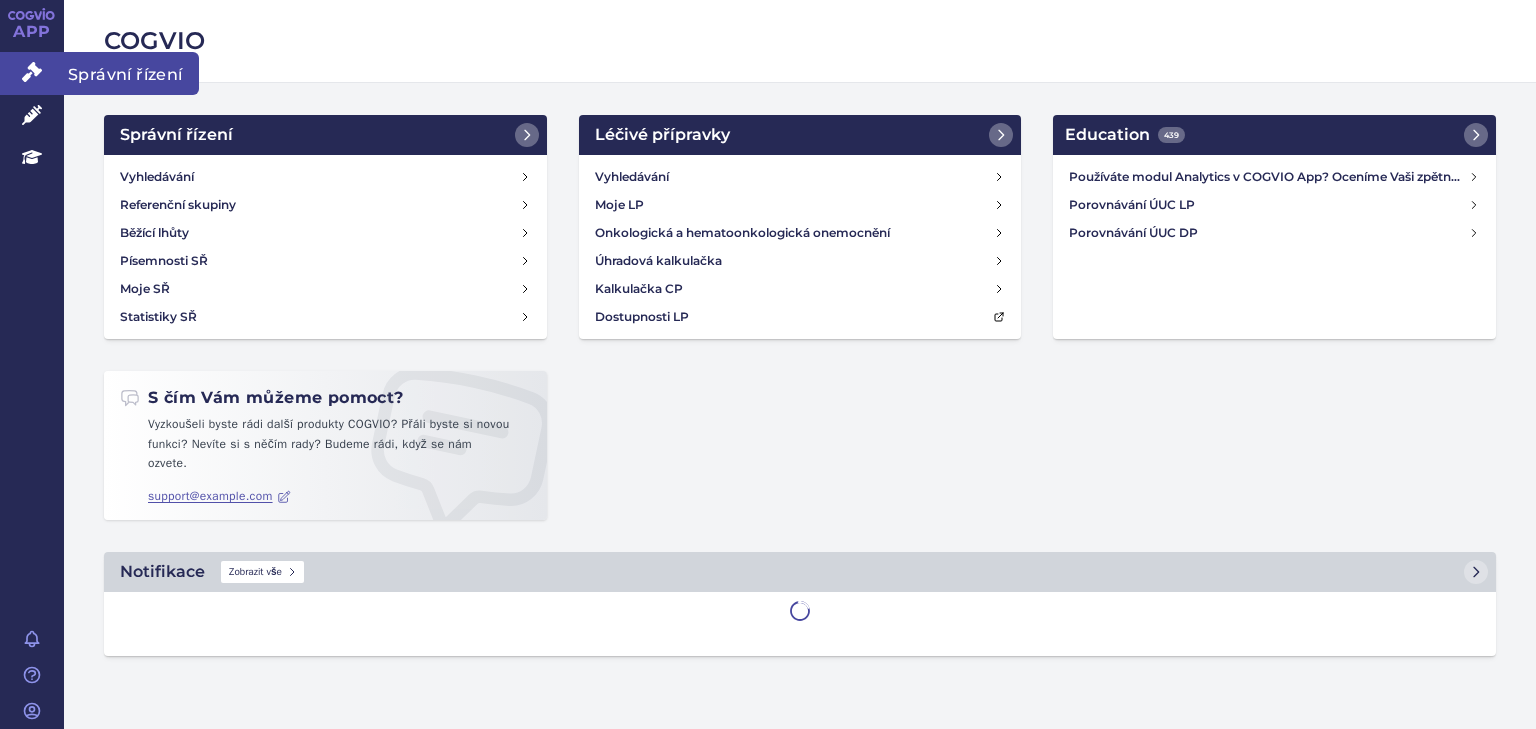 click 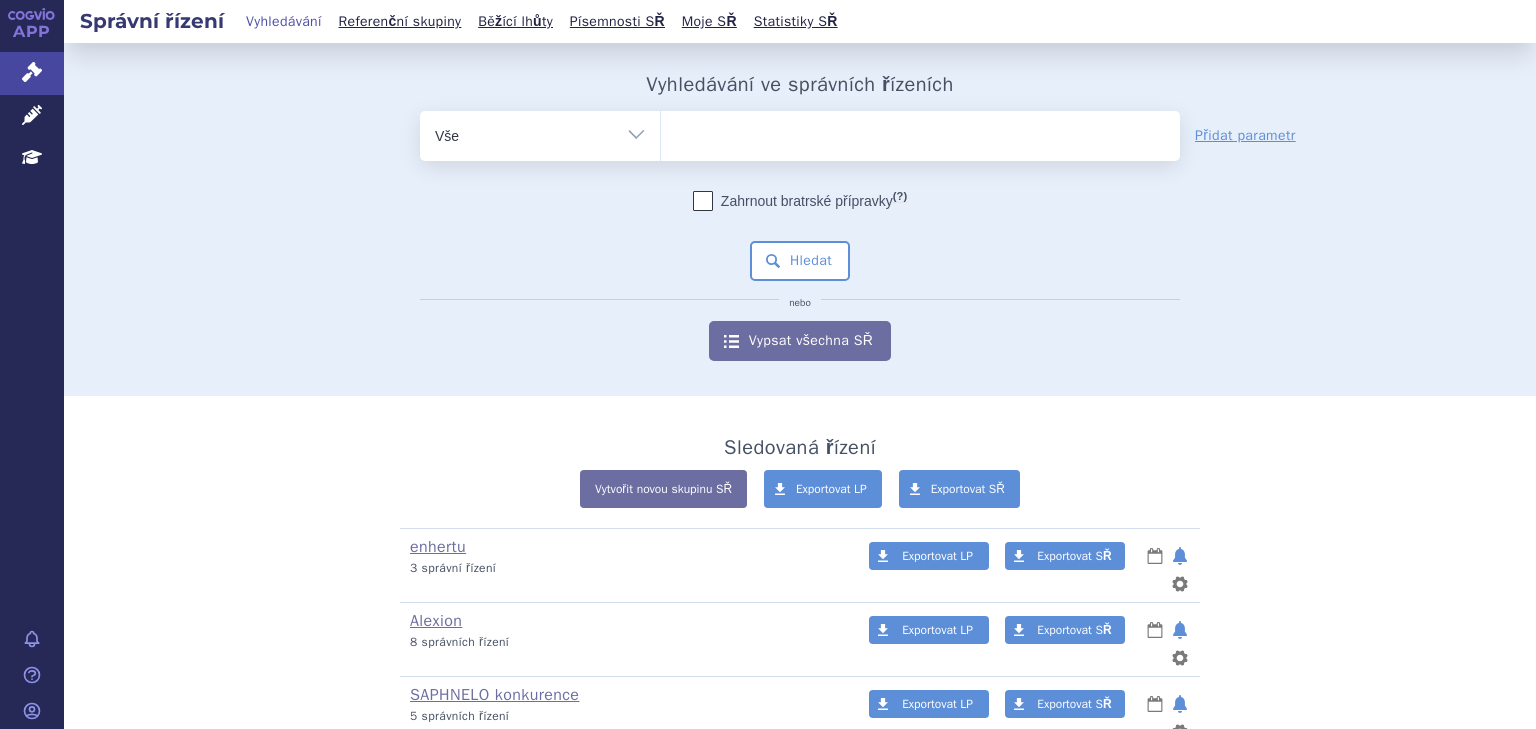 scroll, scrollTop: 0, scrollLeft: 0, axis: both 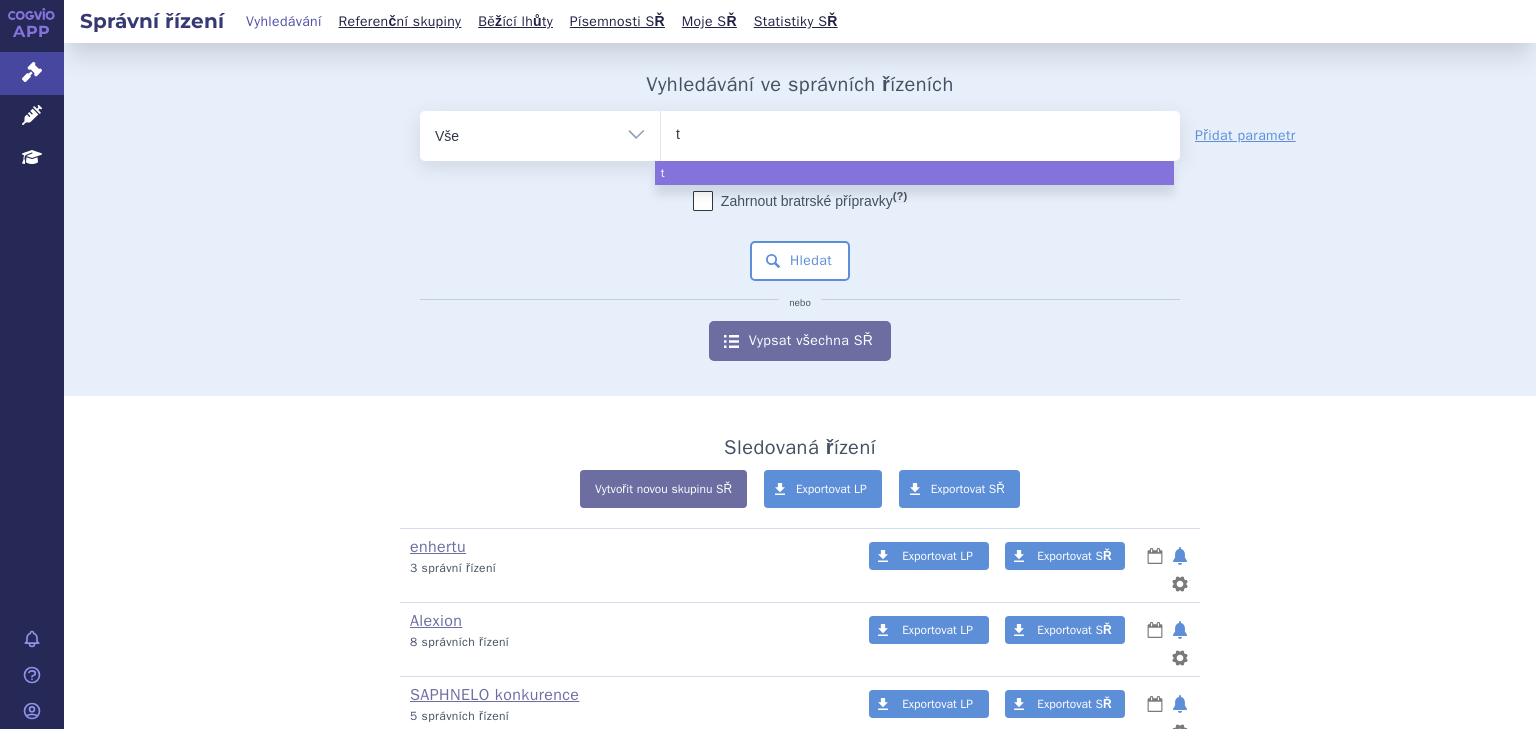 type on "tr" 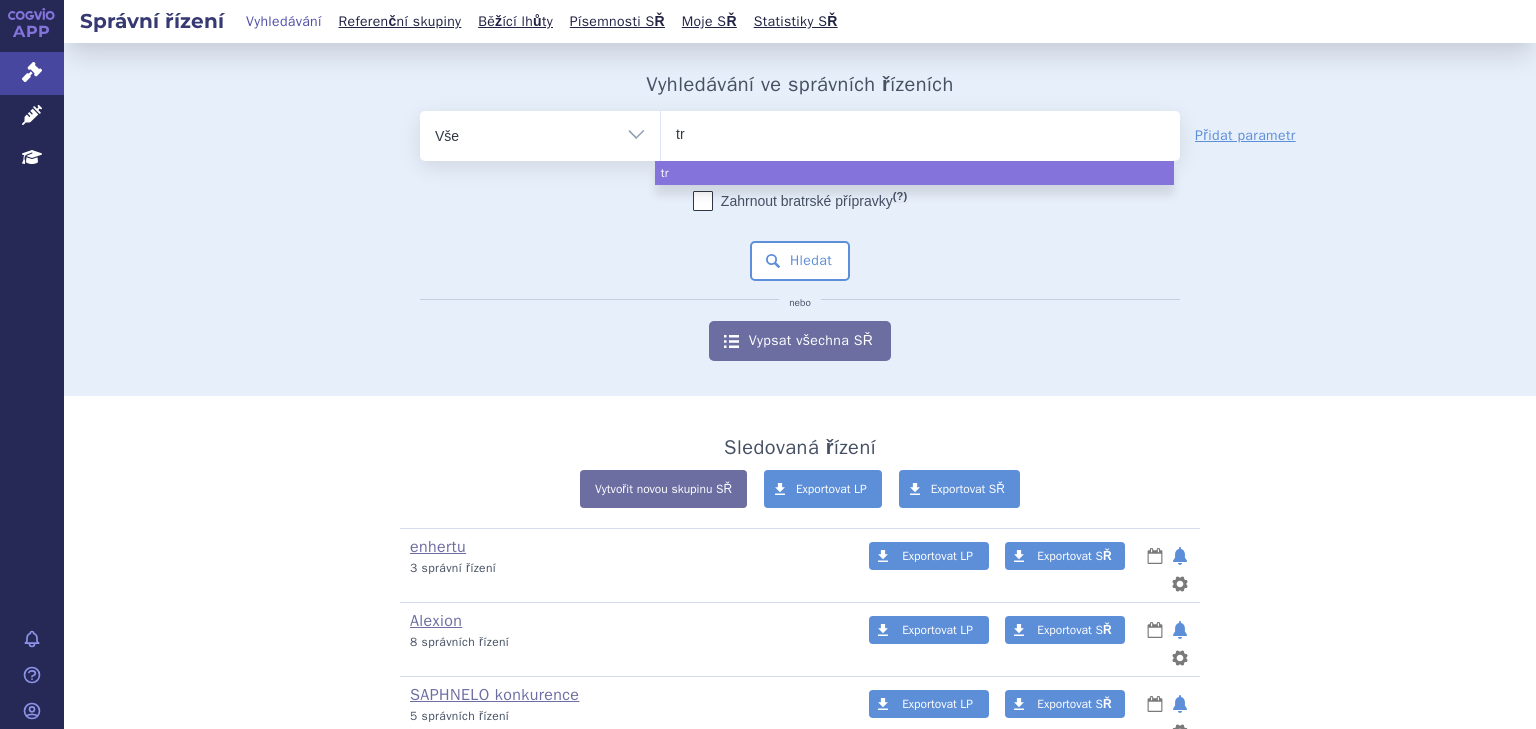 type on "tru" 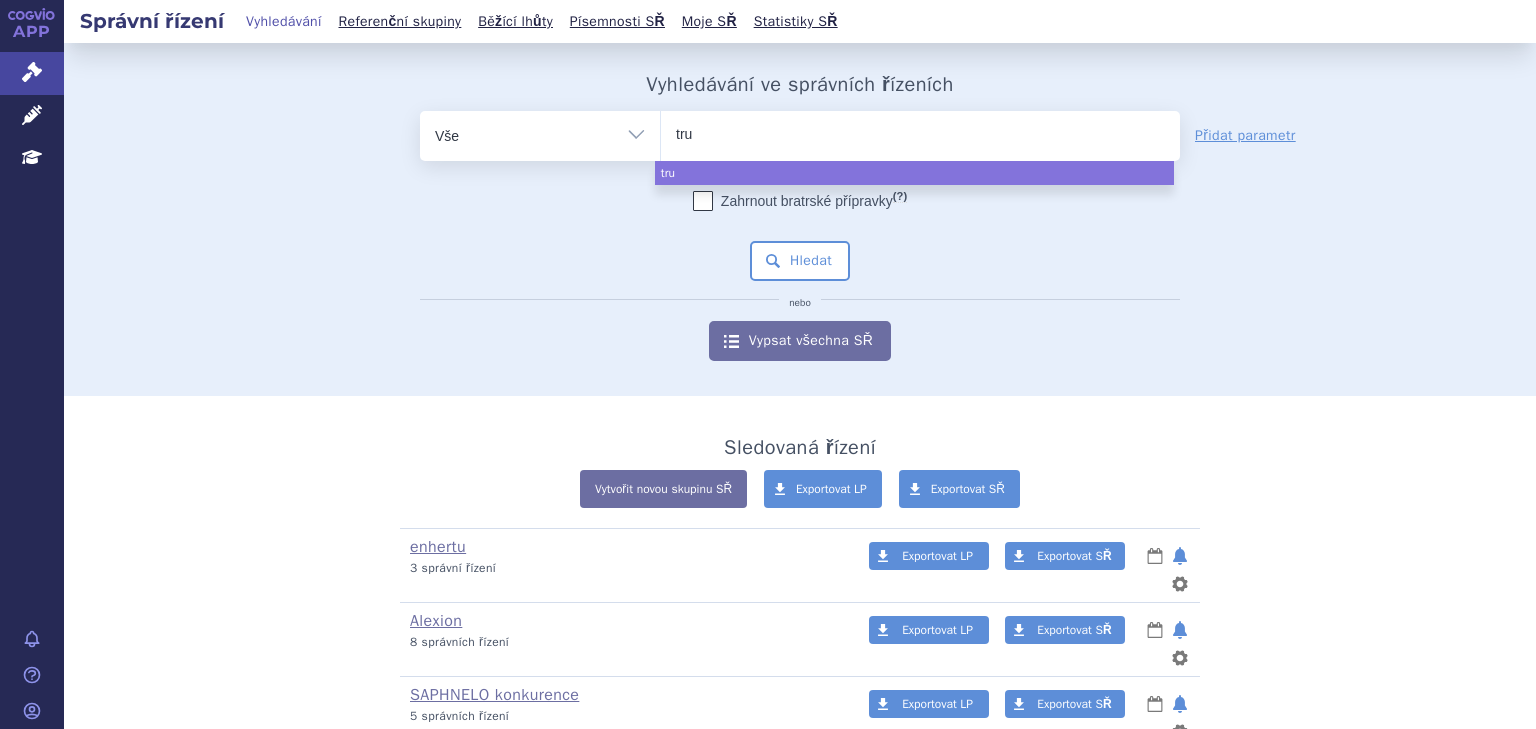 type on "truq" 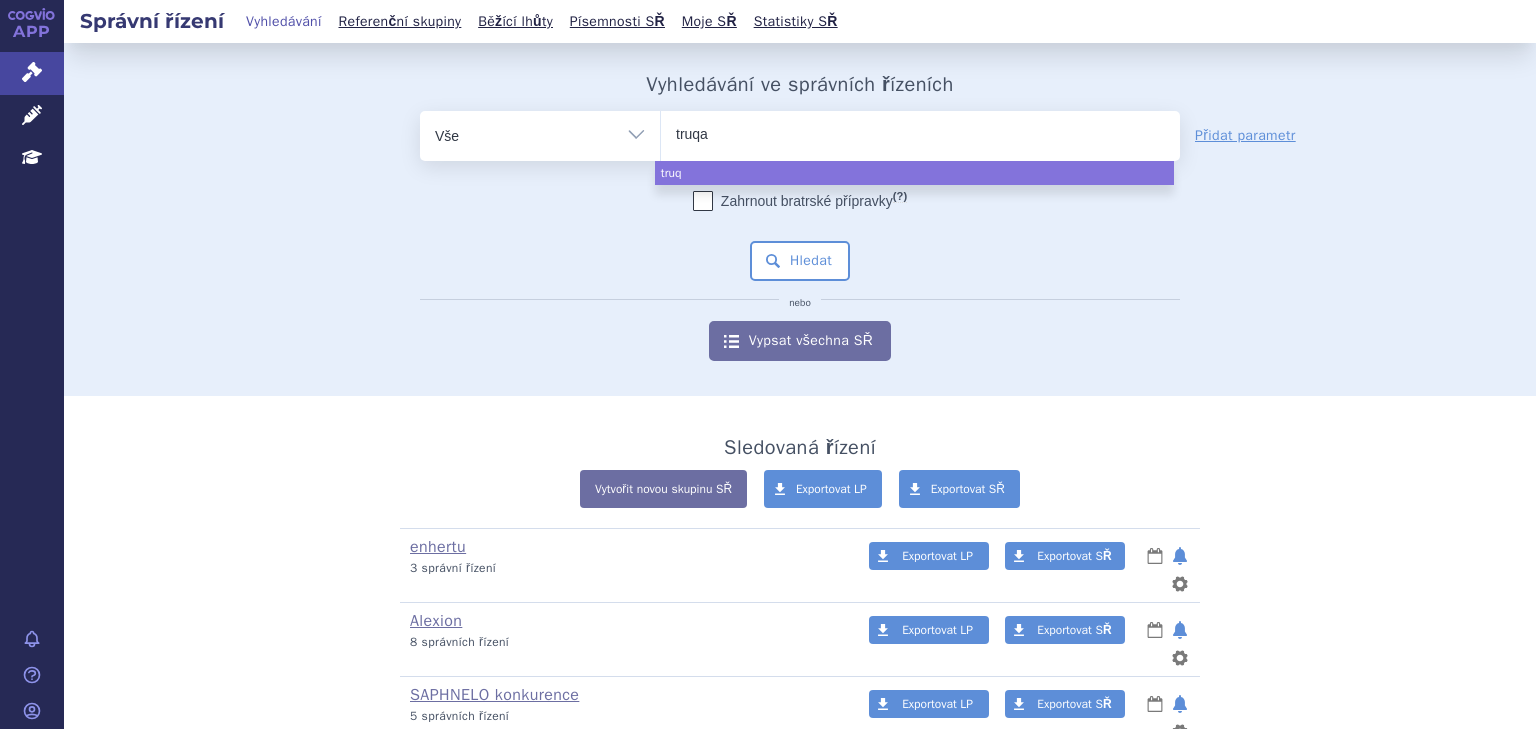 type on "truqap" 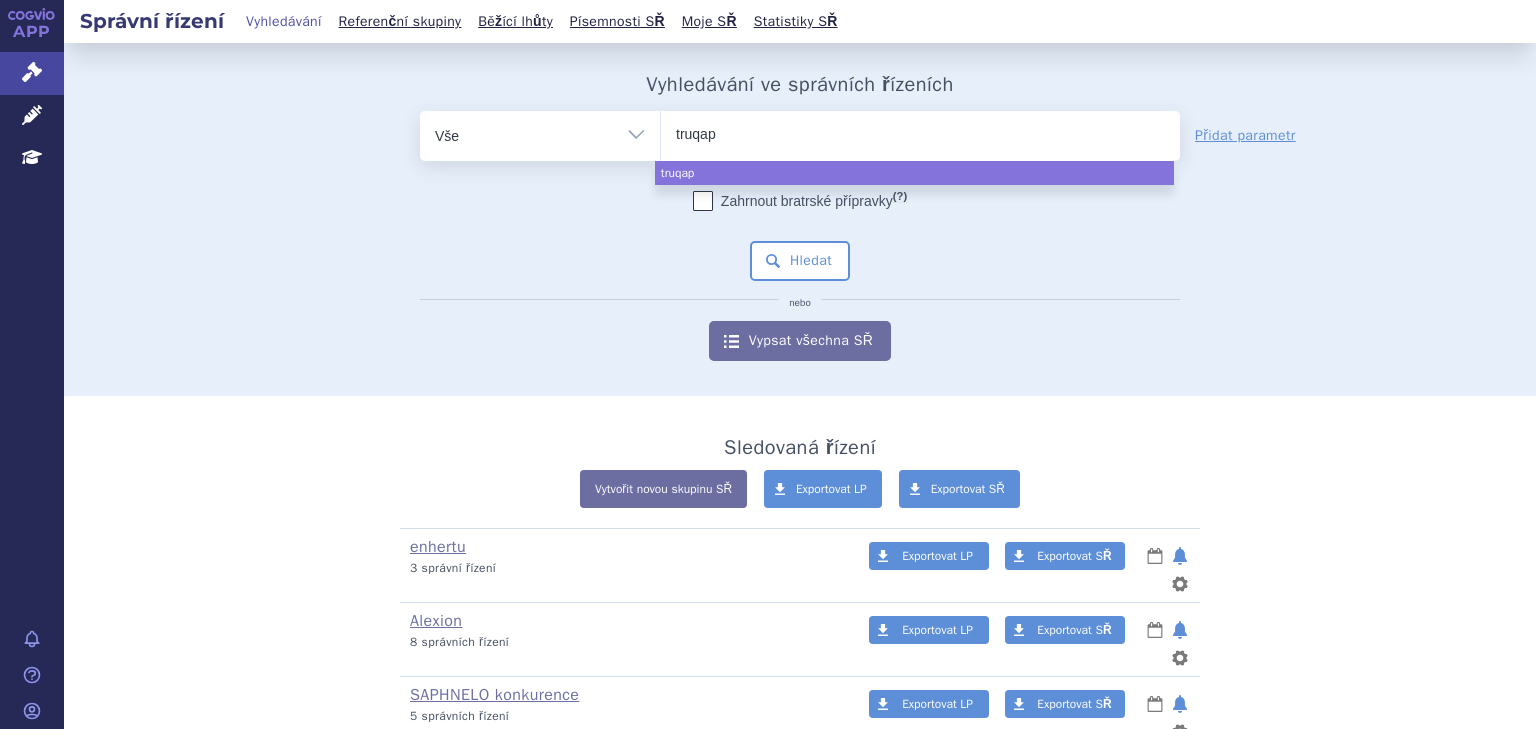 select on "truqap" 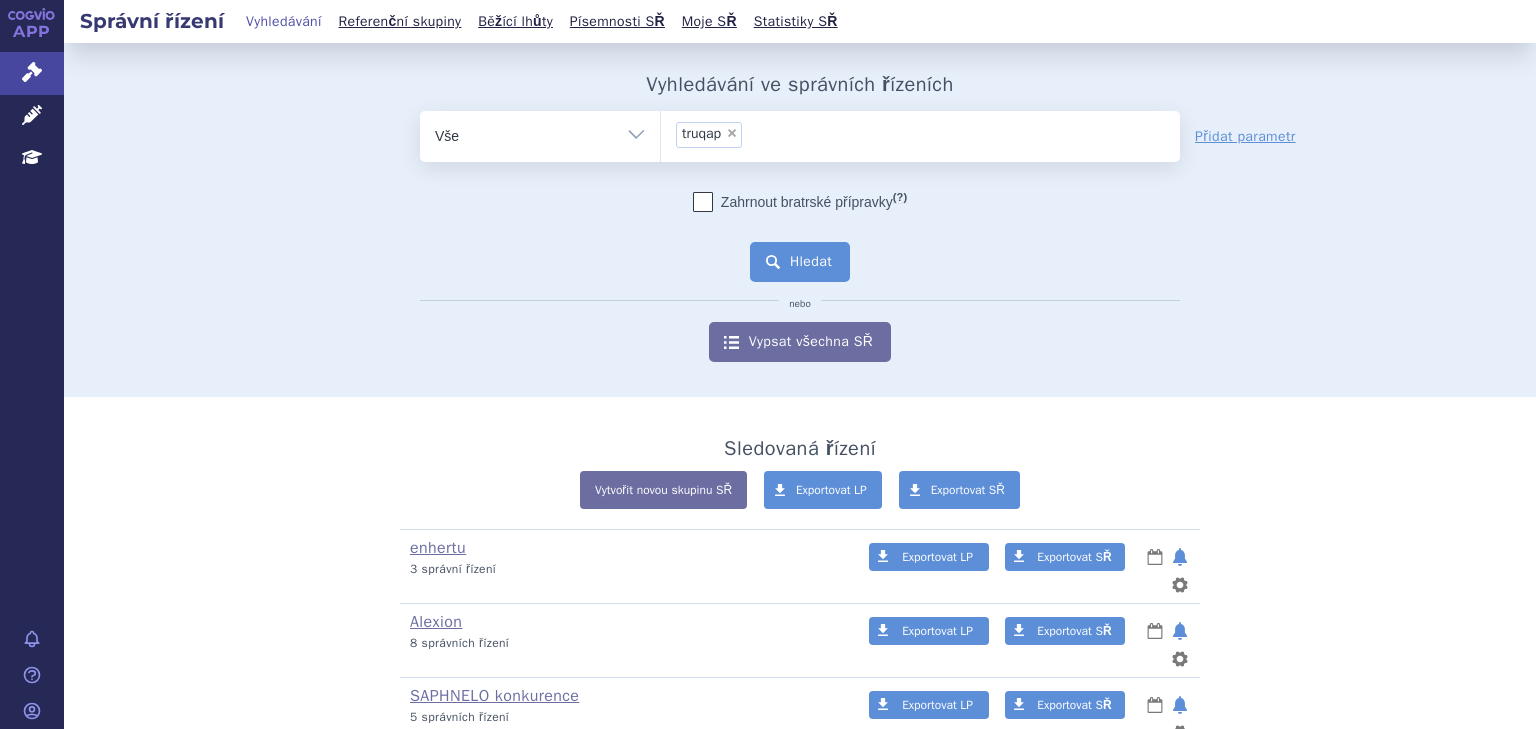 click on "Hledat" at bounding box center [800, 262] 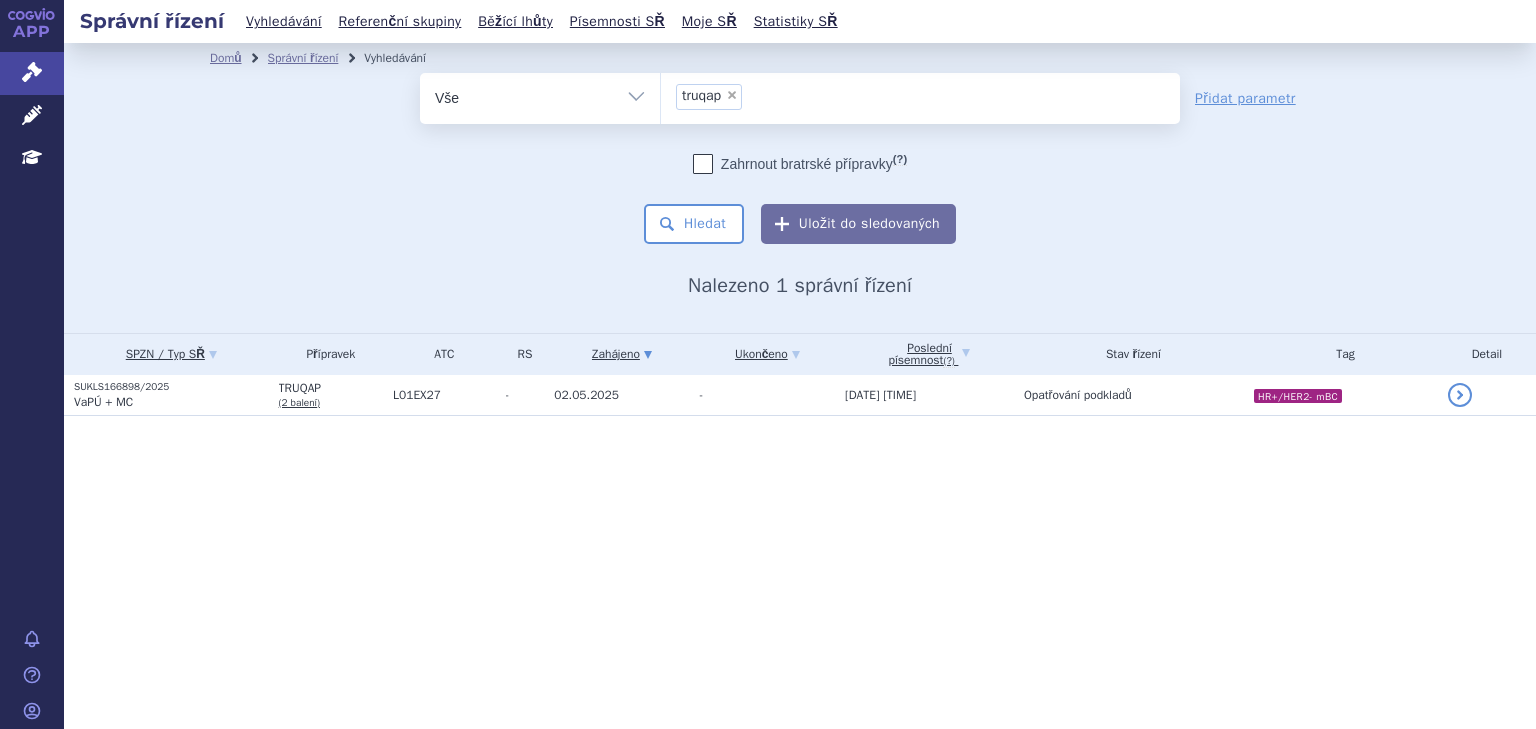 scroll, scrollTop: 0, scrollLeft: 0, axis: both 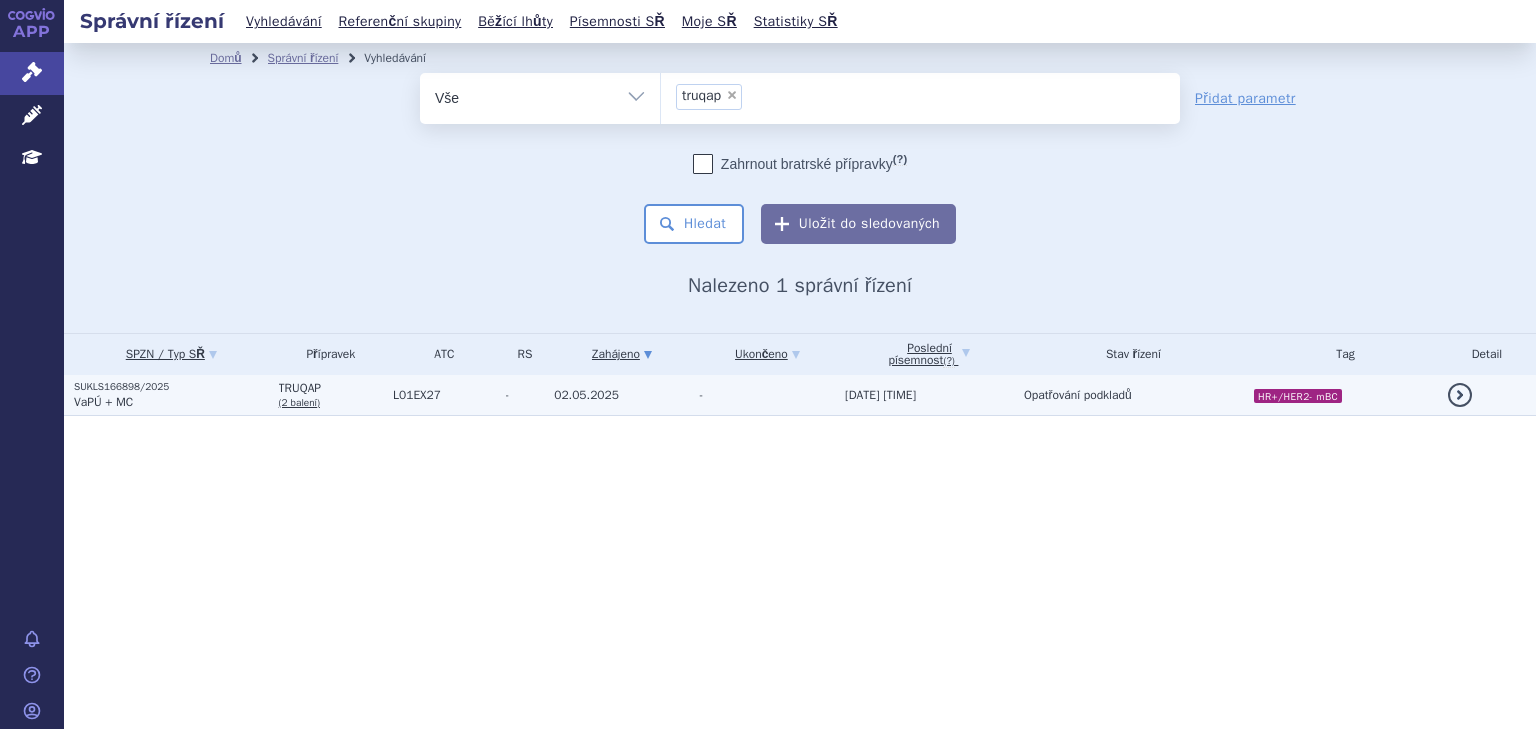click on "22.07.2025 17:19" at bounding box center [924, 395] 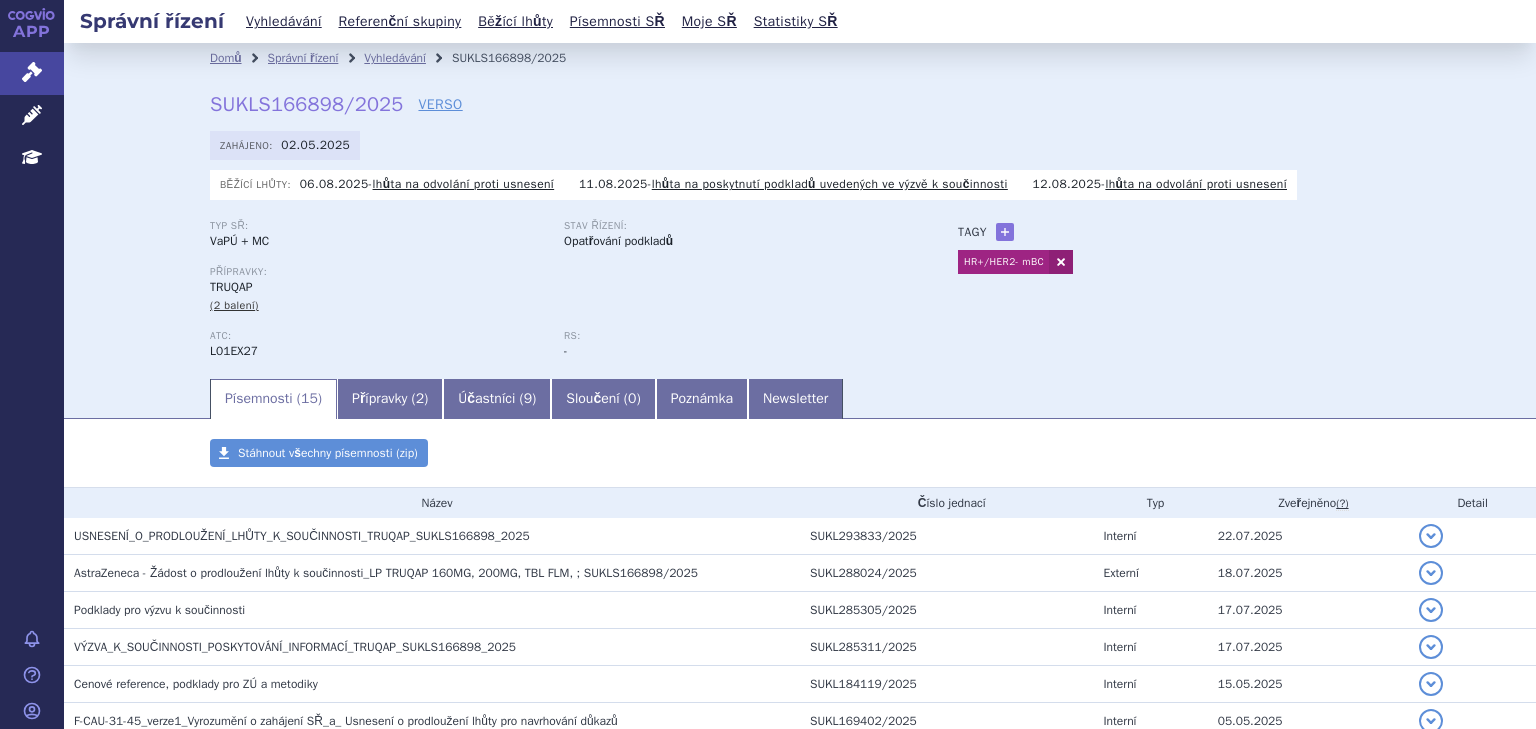 scroll, scrollTop: 0, scrollLeft: 0, axis: both 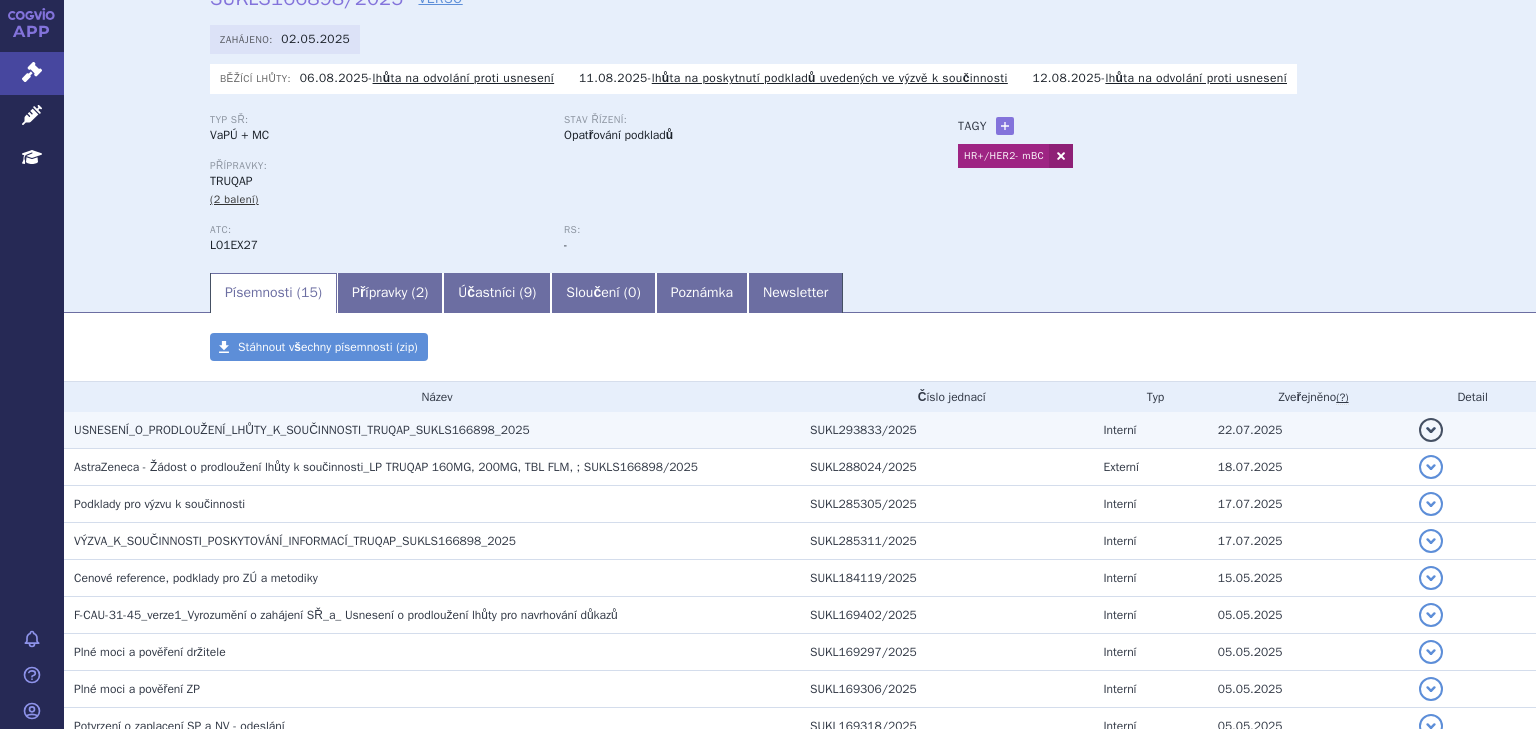 click on "SUKL293833/2025" at bounding box center [946, 430] 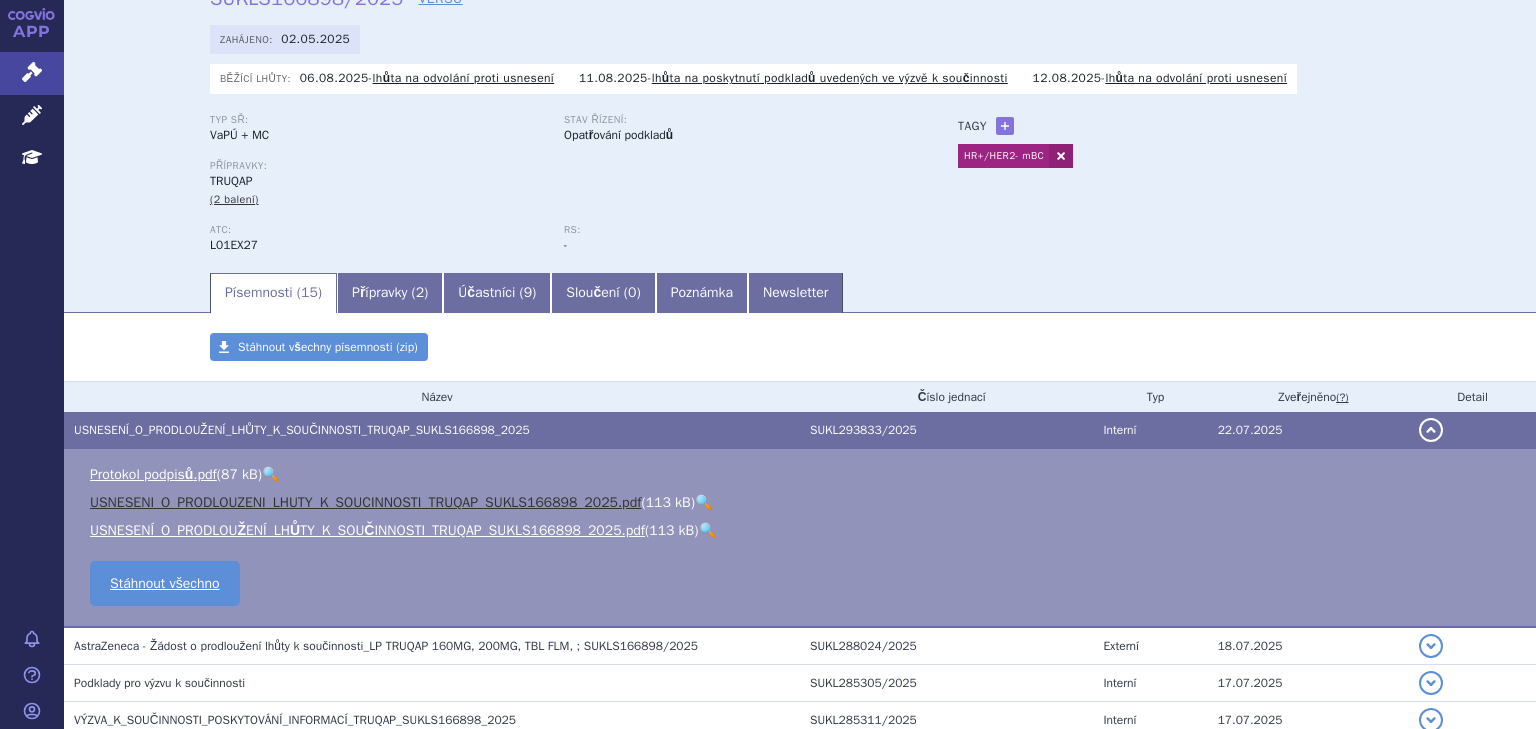 click on "USNESENI_O_PRODLOUZENI_LHUTY_K_SOUCINNOSTI_TRUQAP_SUKLS166898_2025.pdf" at bounding box center [365, 502] 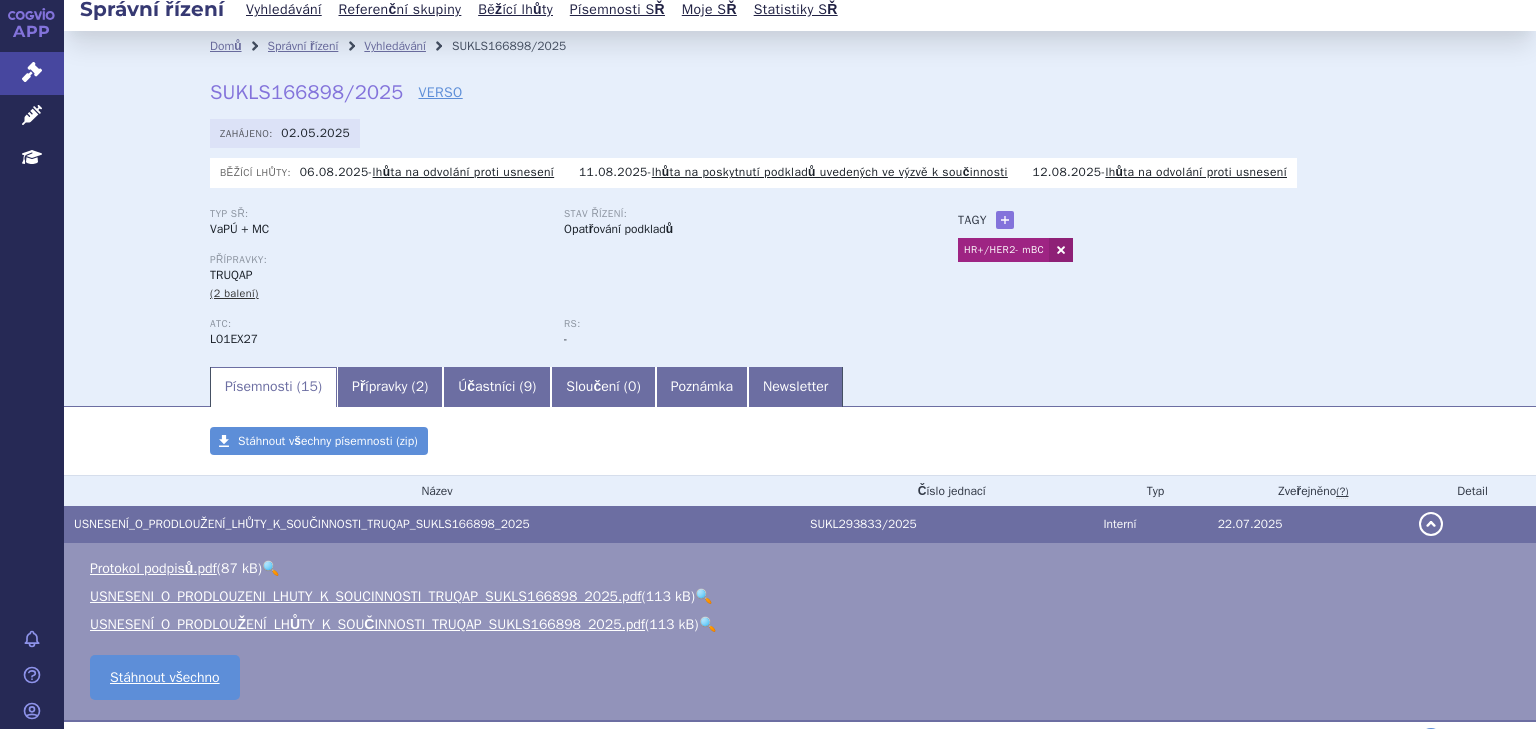 scroll, scrollTop: 0, scrollLeft: 0, axis: both 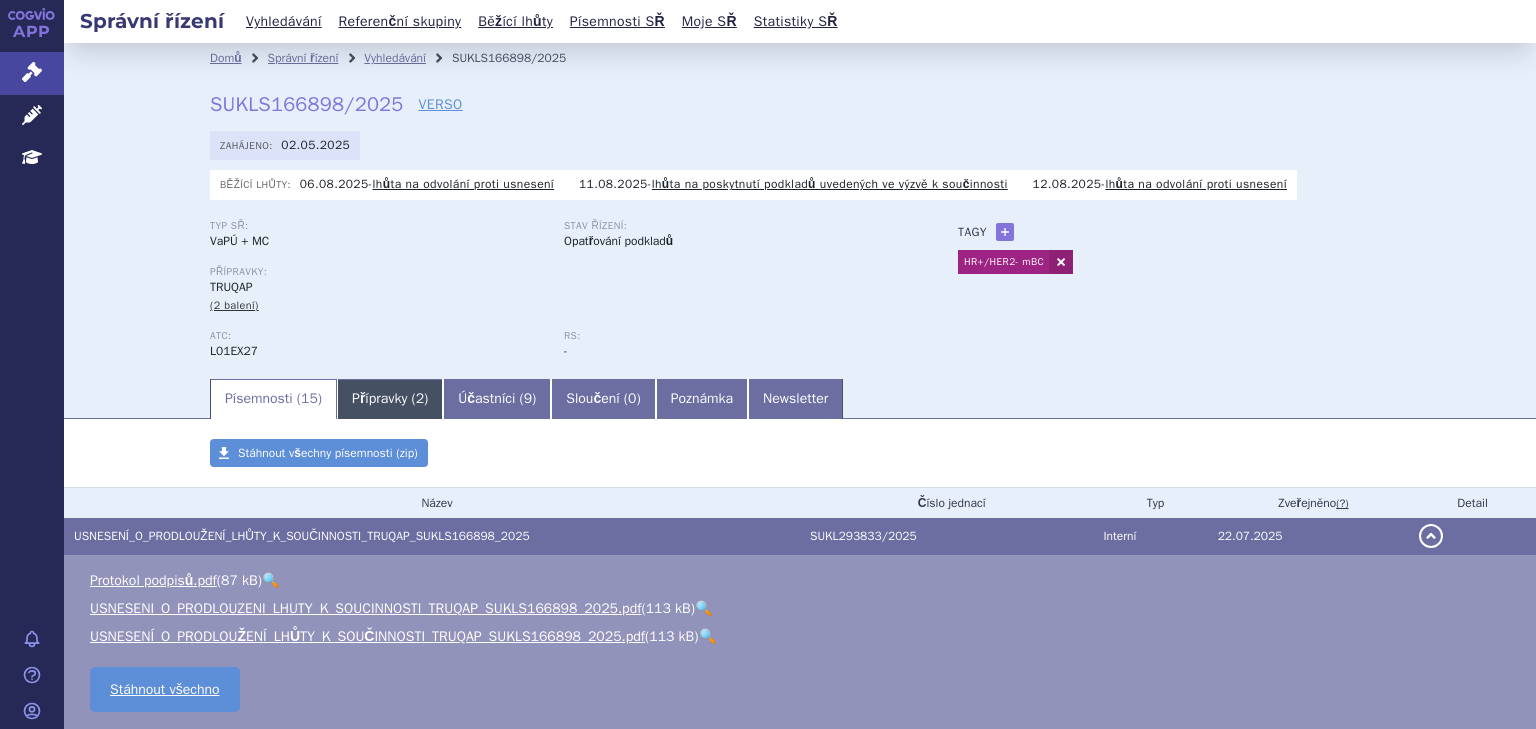 click on "Přípravky ( 2 )" at bounding box center [390, 399] 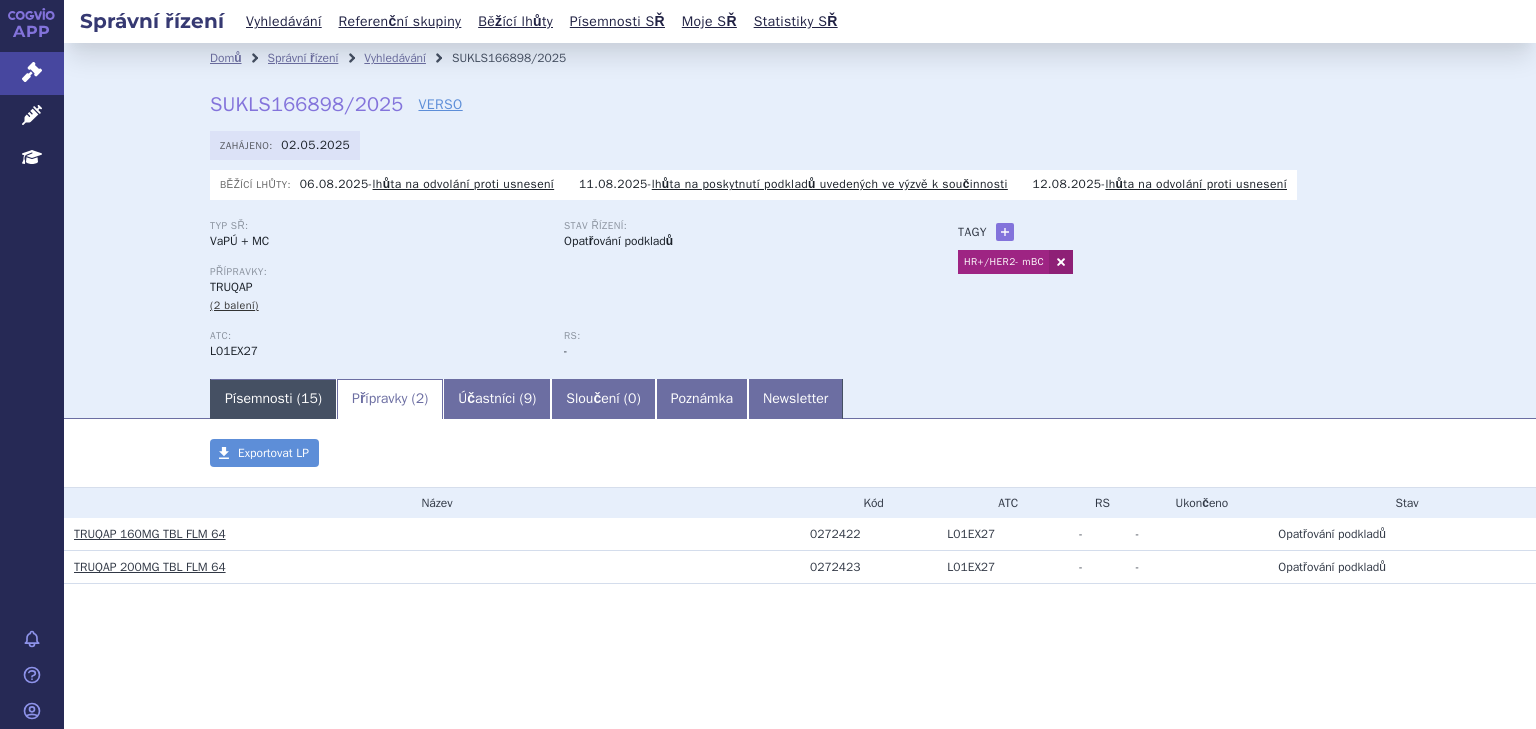 click on "Písemnosti ( 15 )" at bounding box center [273, 399] 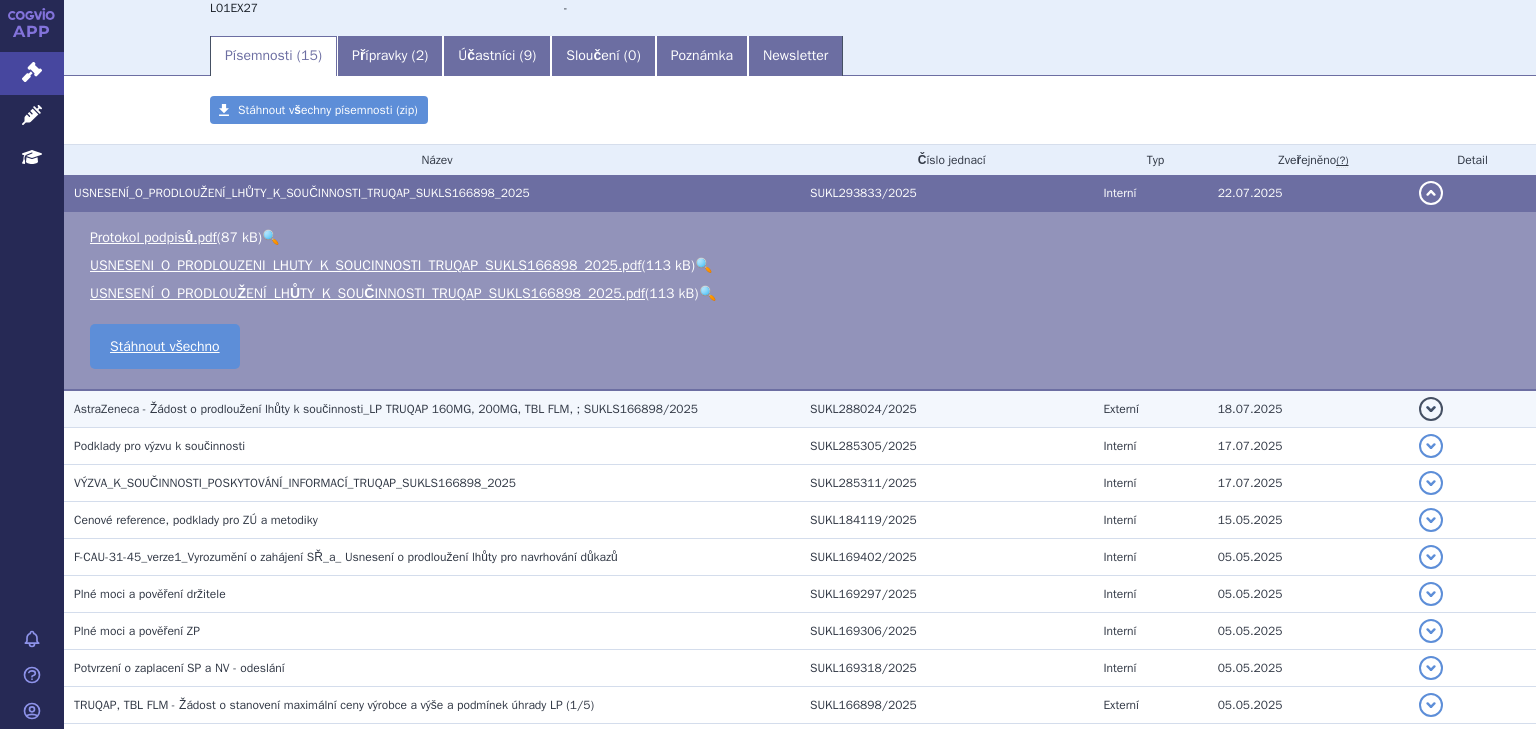 scroll, scrollTop: 373, scrollLeft: 0, axis: vertical 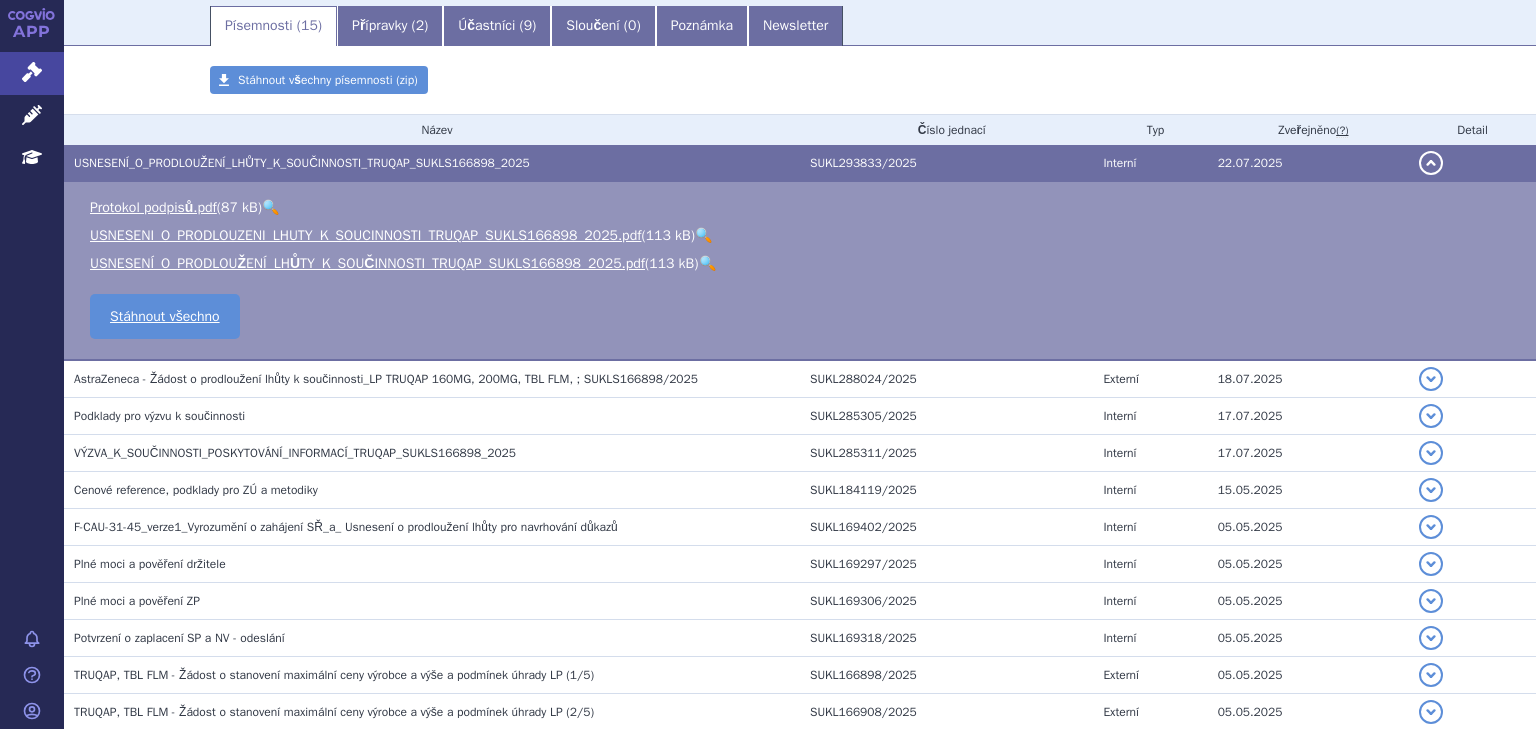 click on "Přípravky ( 2 )" at bounding box center [390, 26] 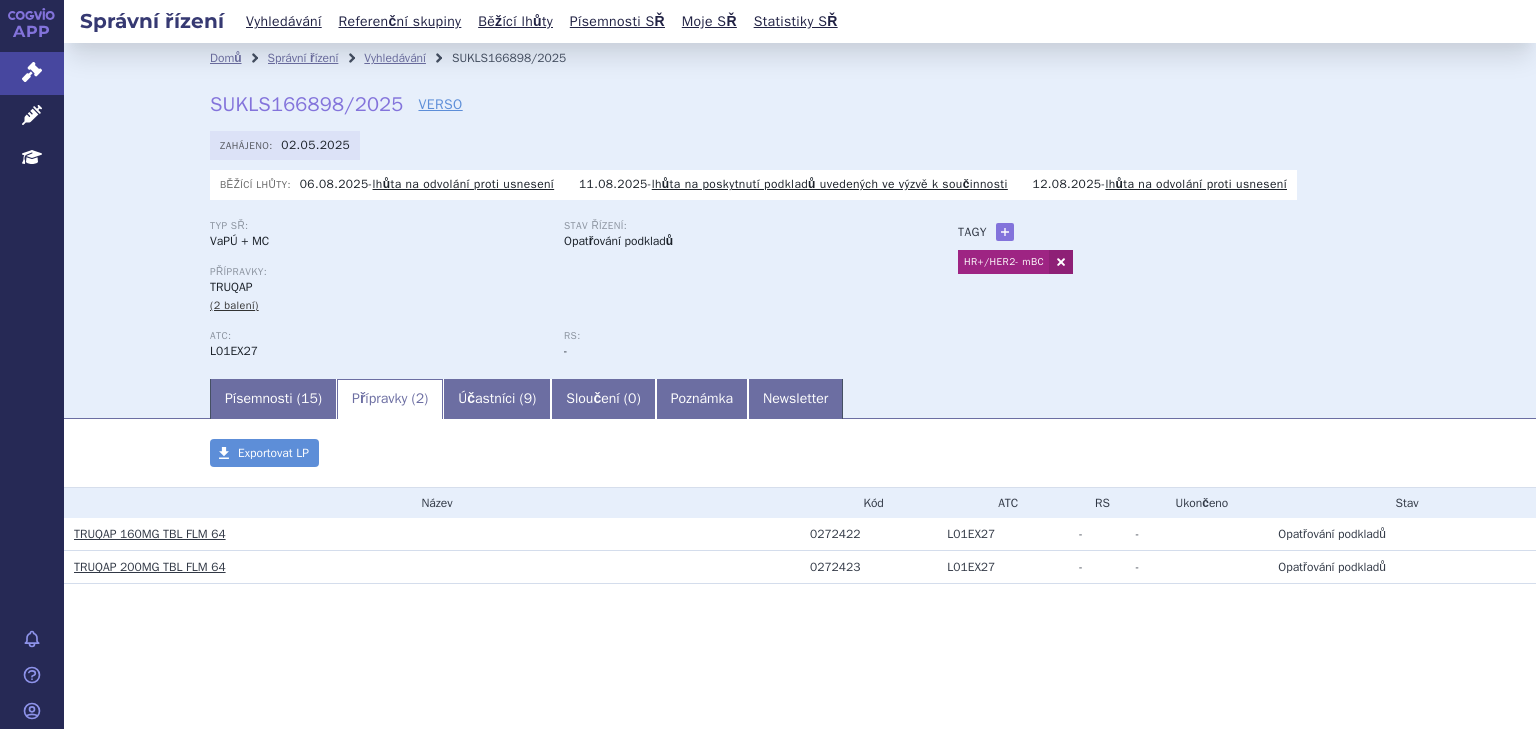 scroll, scrollTop: 0, scrollLeft: 0, axis: both 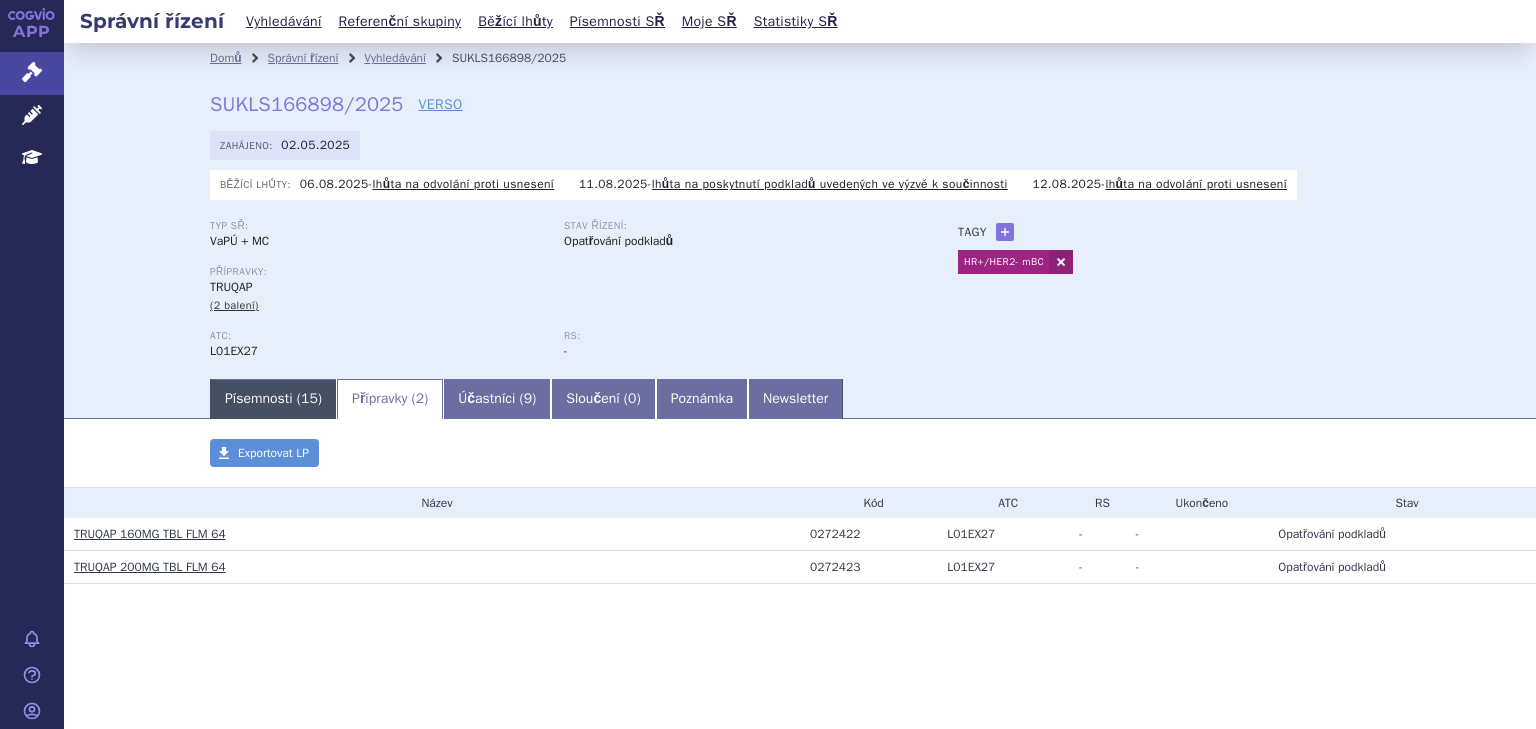 click on "Písemnosti ( 15 )" at bounding box center [273, 399] 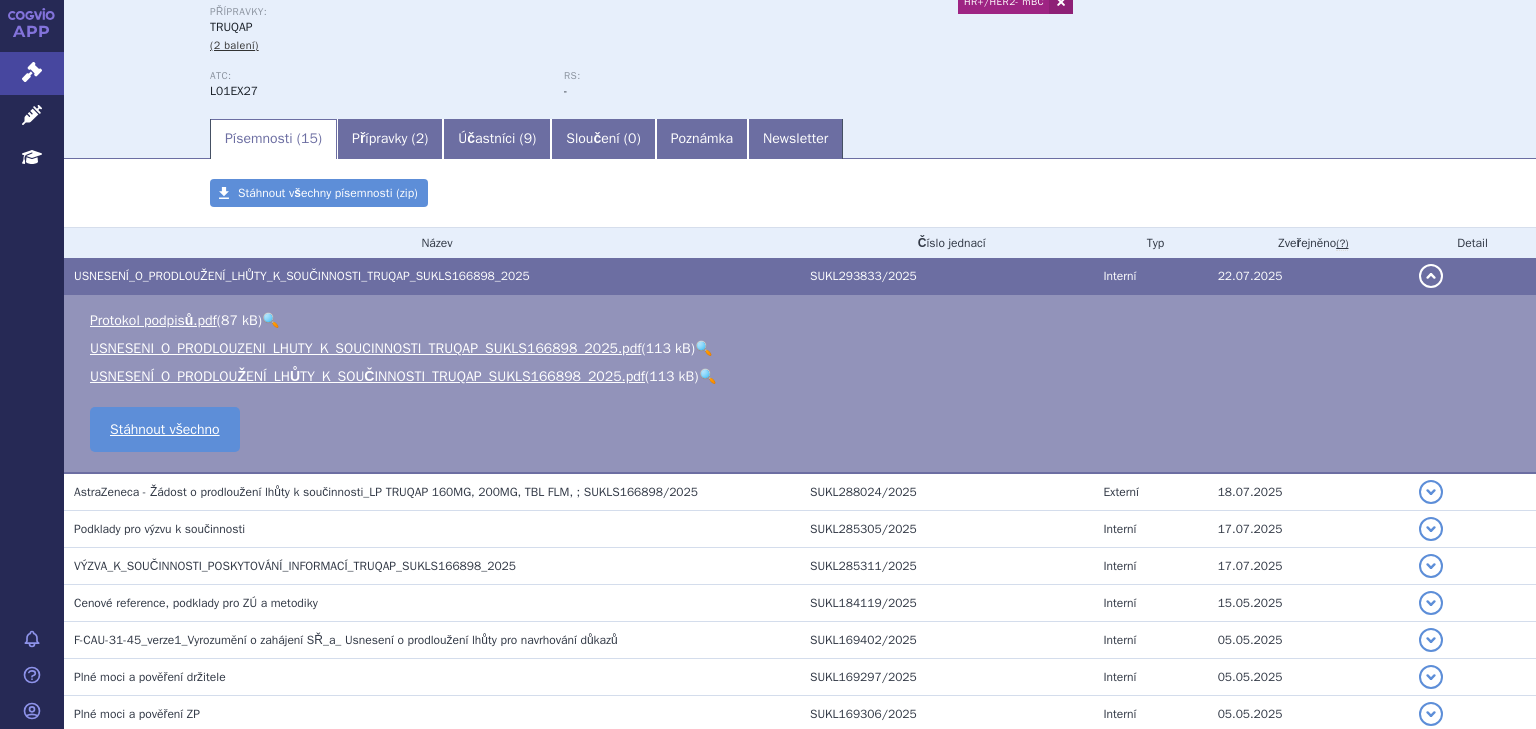 scroll, scrollTop: 266, scrollLeft: 0, axis: vertical 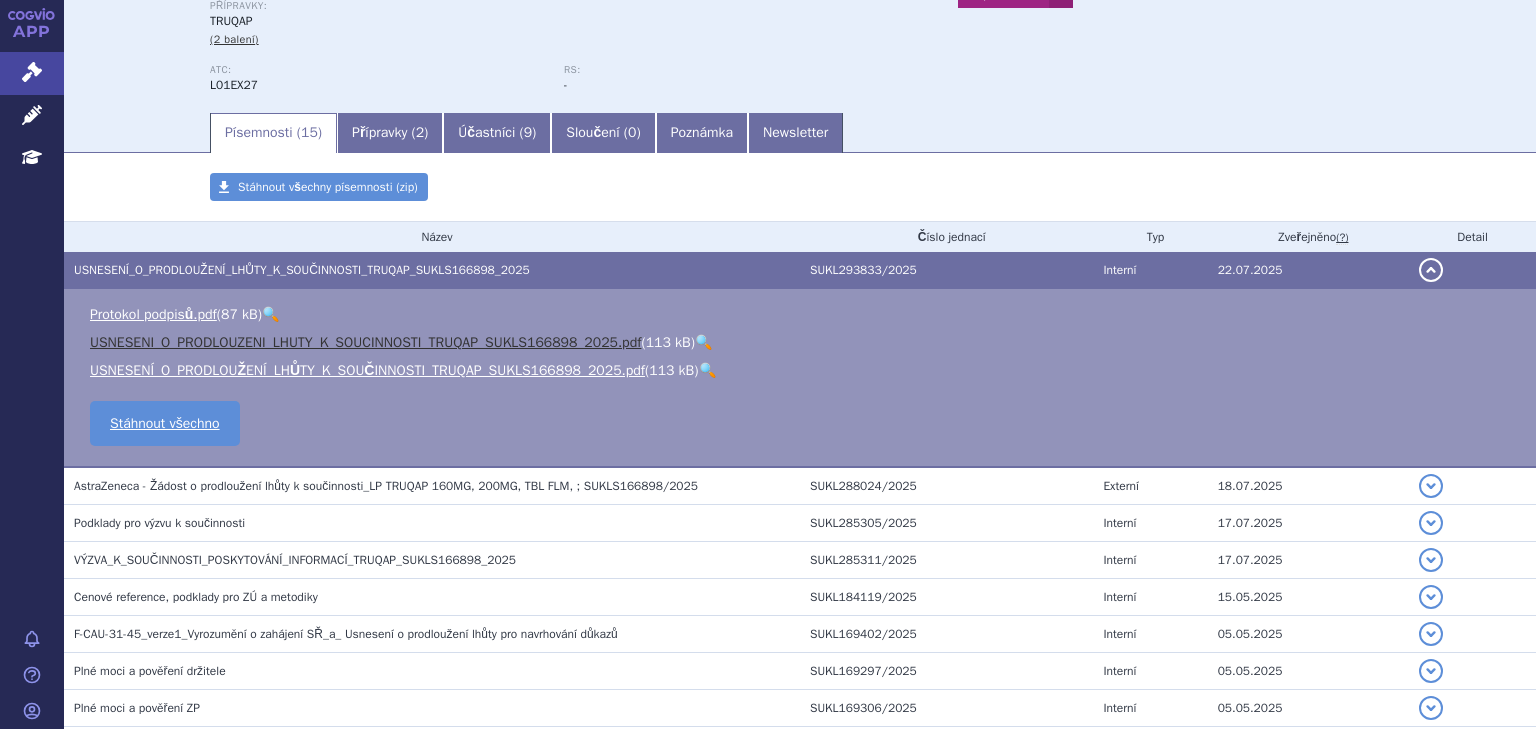 click on "USNESENI_O_PRODLOUZENI_LHUTY_K_SOUCINNOSTI_TRUQAP_SUKLS166898_2025.pdf" at bounding box center [365, 342] 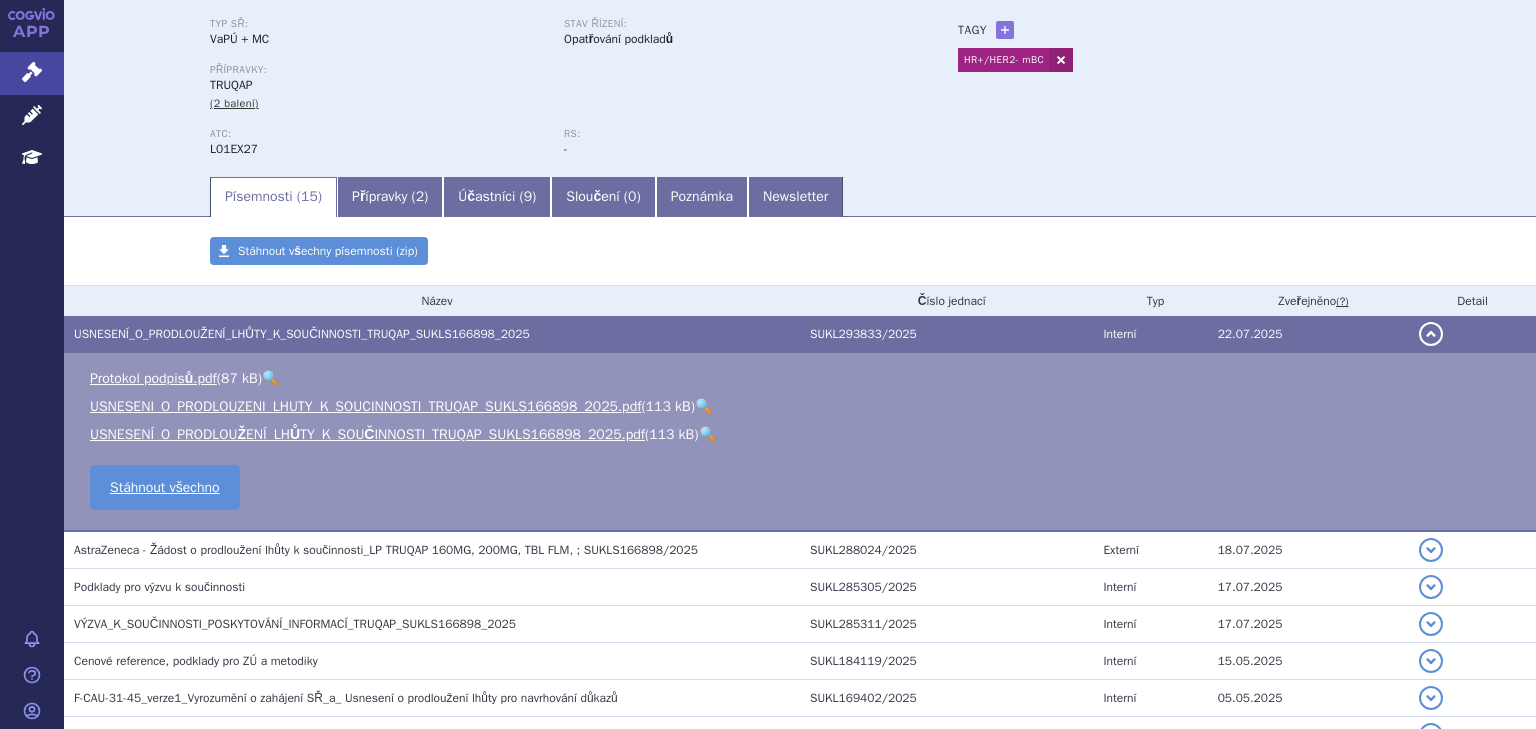scroll, scrollTop: 53, scrollLeft: 0, axis: vertical 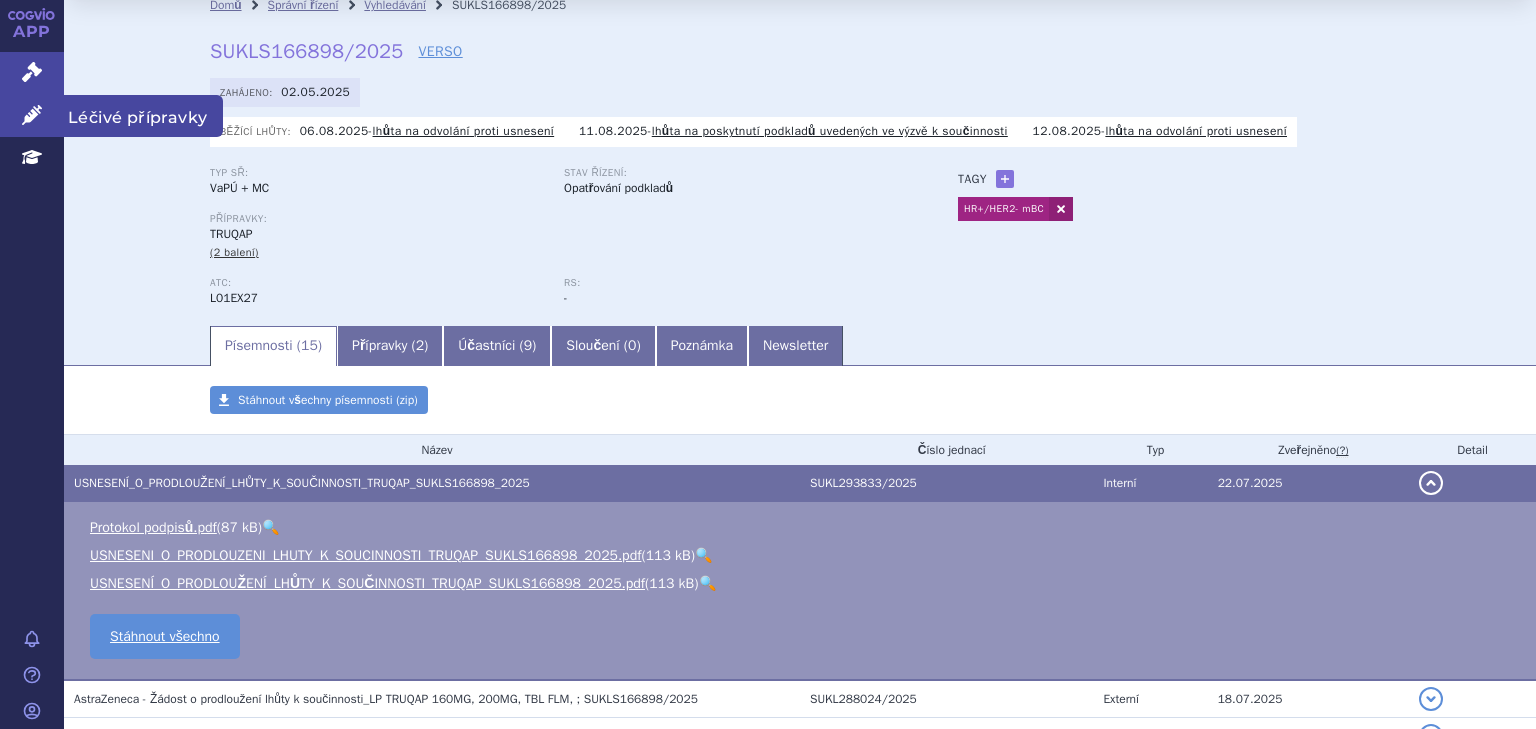 click 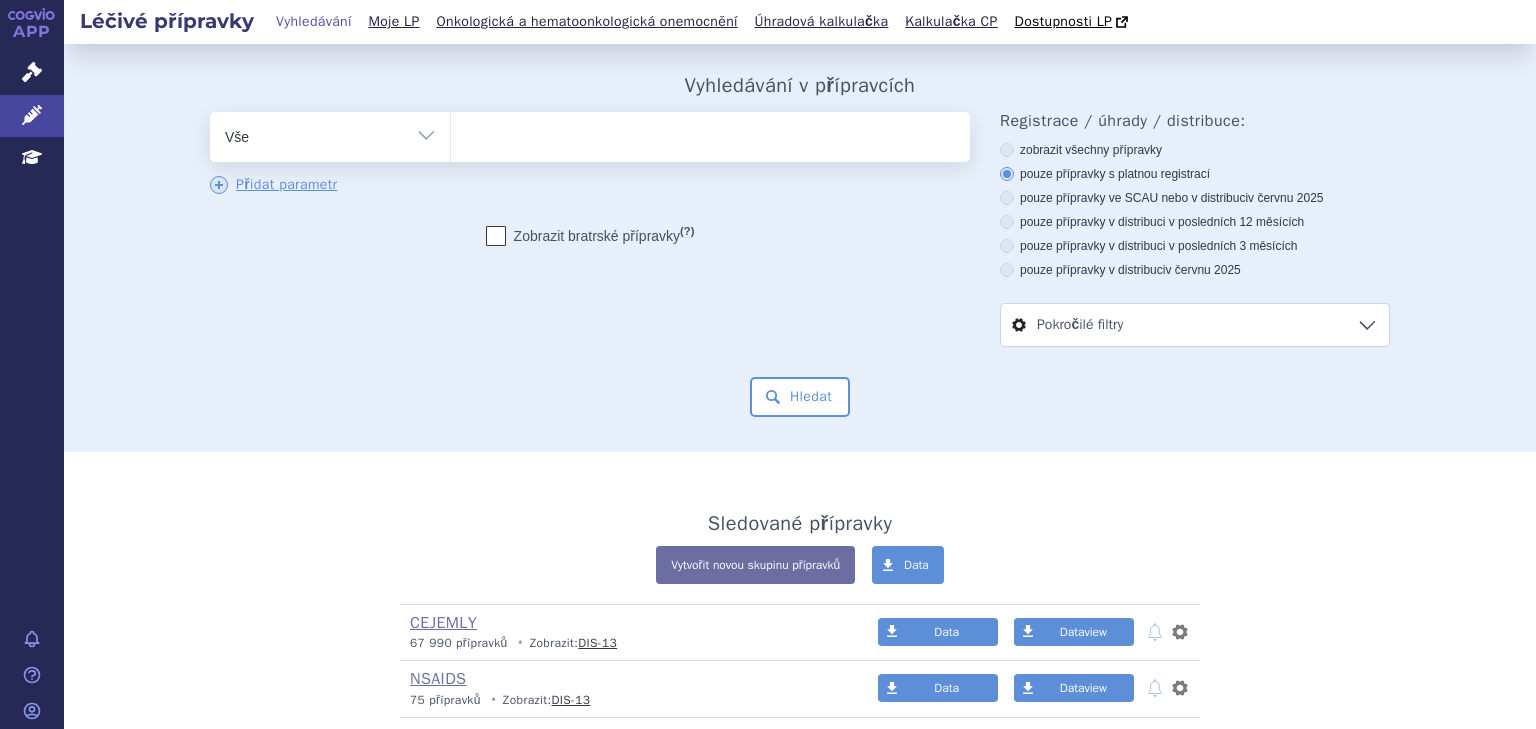 scroll, scrollTop: 0, scrollLeft: 0, axis: both 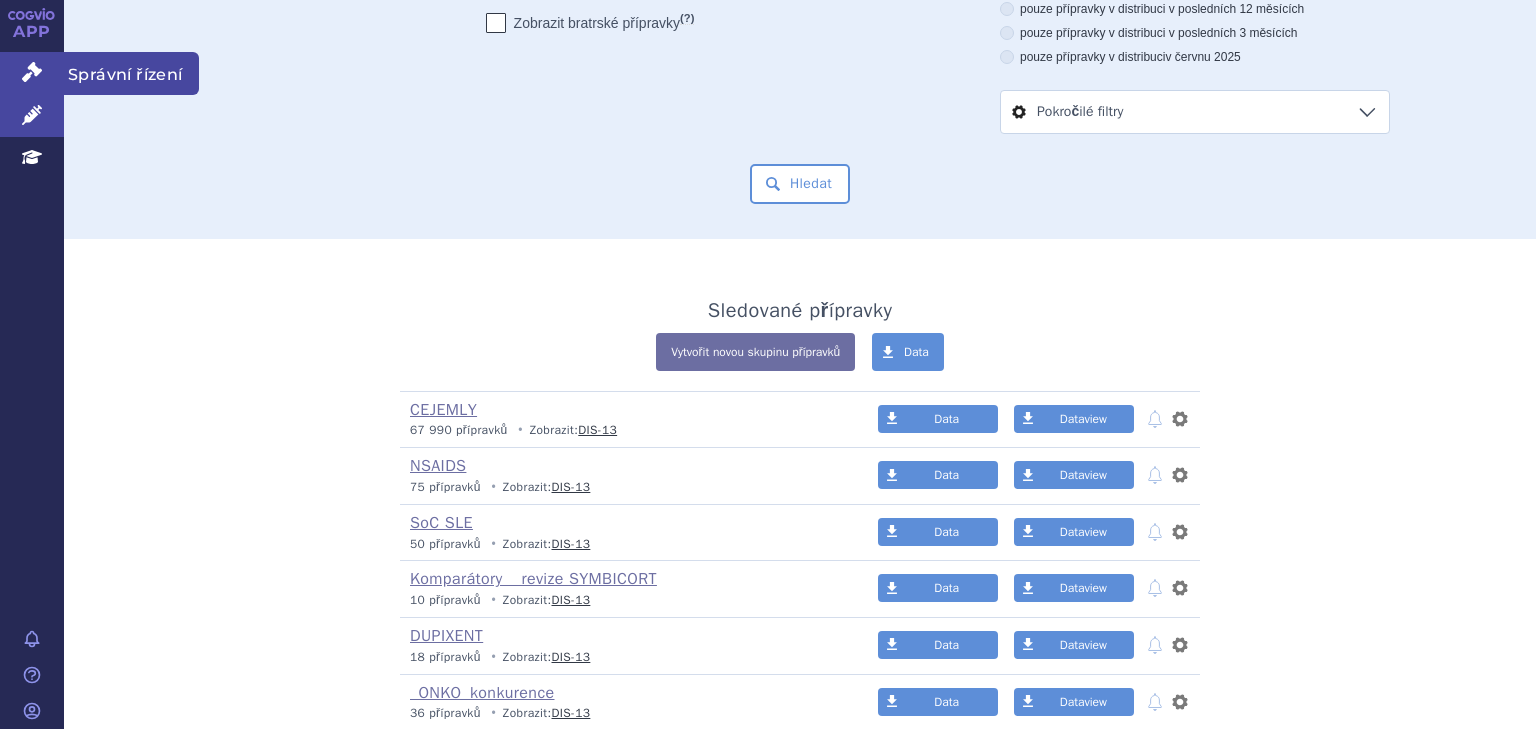 click on "Správní řízení" at bounding box center [32, 73] 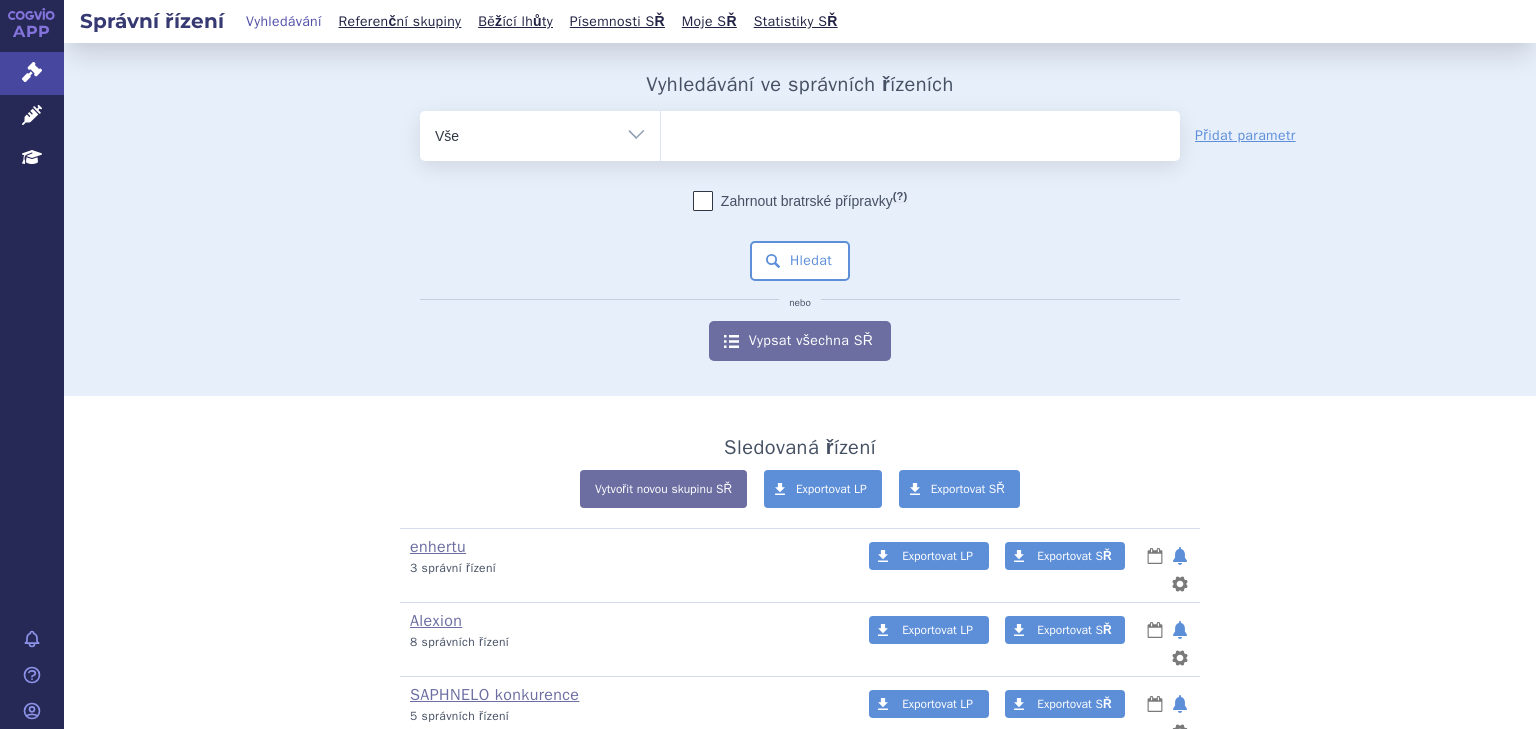 scroll, scrollTop: 0, scrollLeft: 0, axis: both 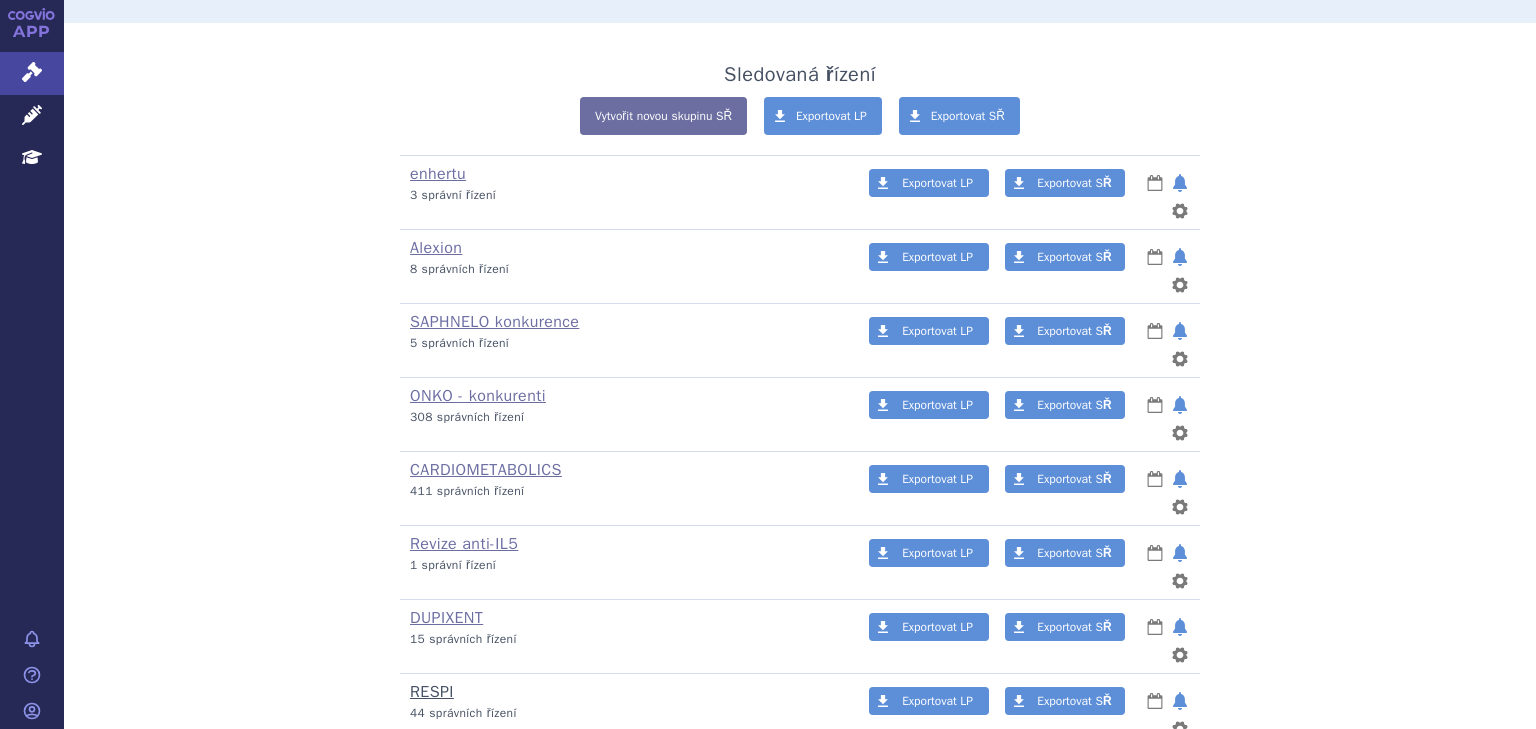 click on "RESPI" at bounding box center [432, 692] 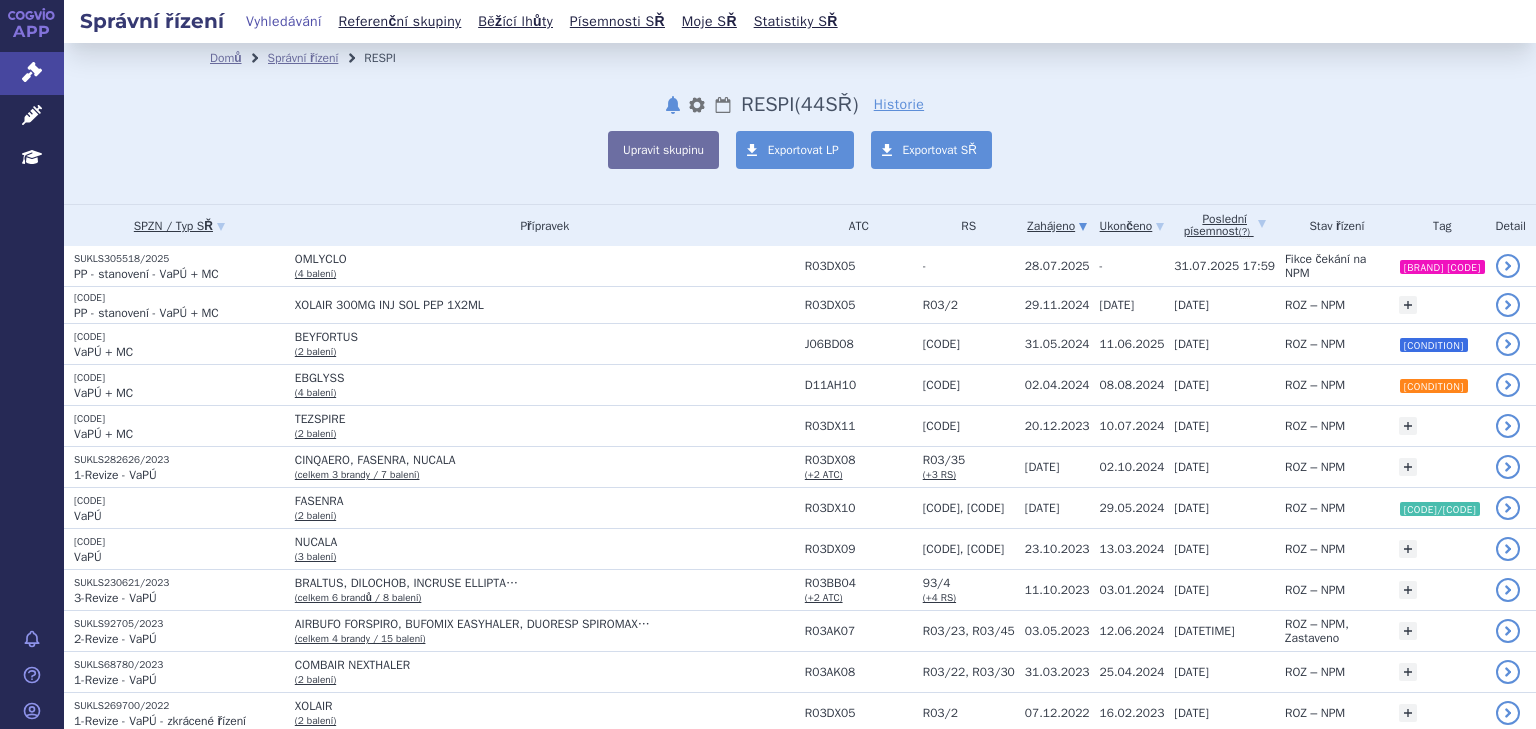 scroll, scrollTop: 0, scrollLeft: 0, axis: both 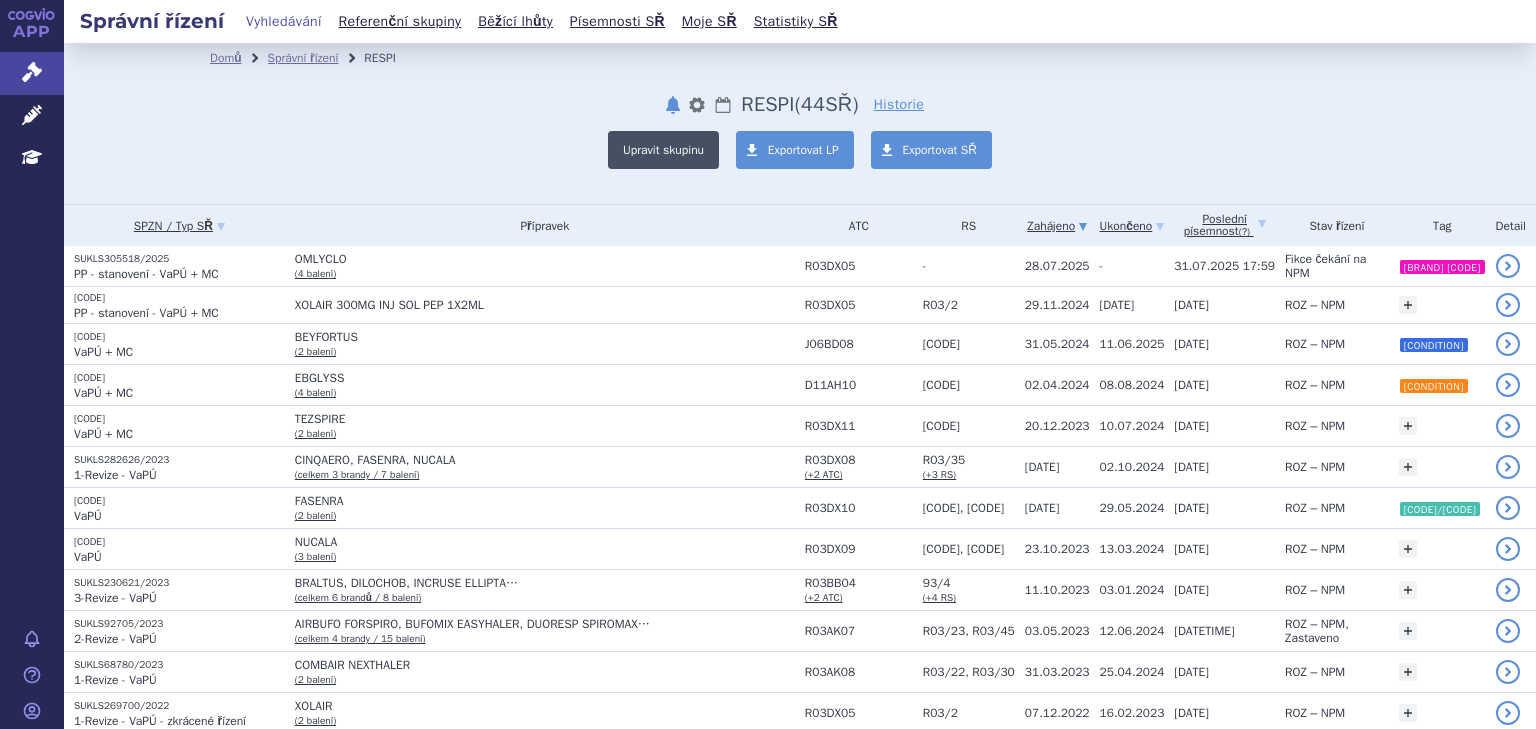click on "Upravit skupinu" at bounding box center [663, 150] 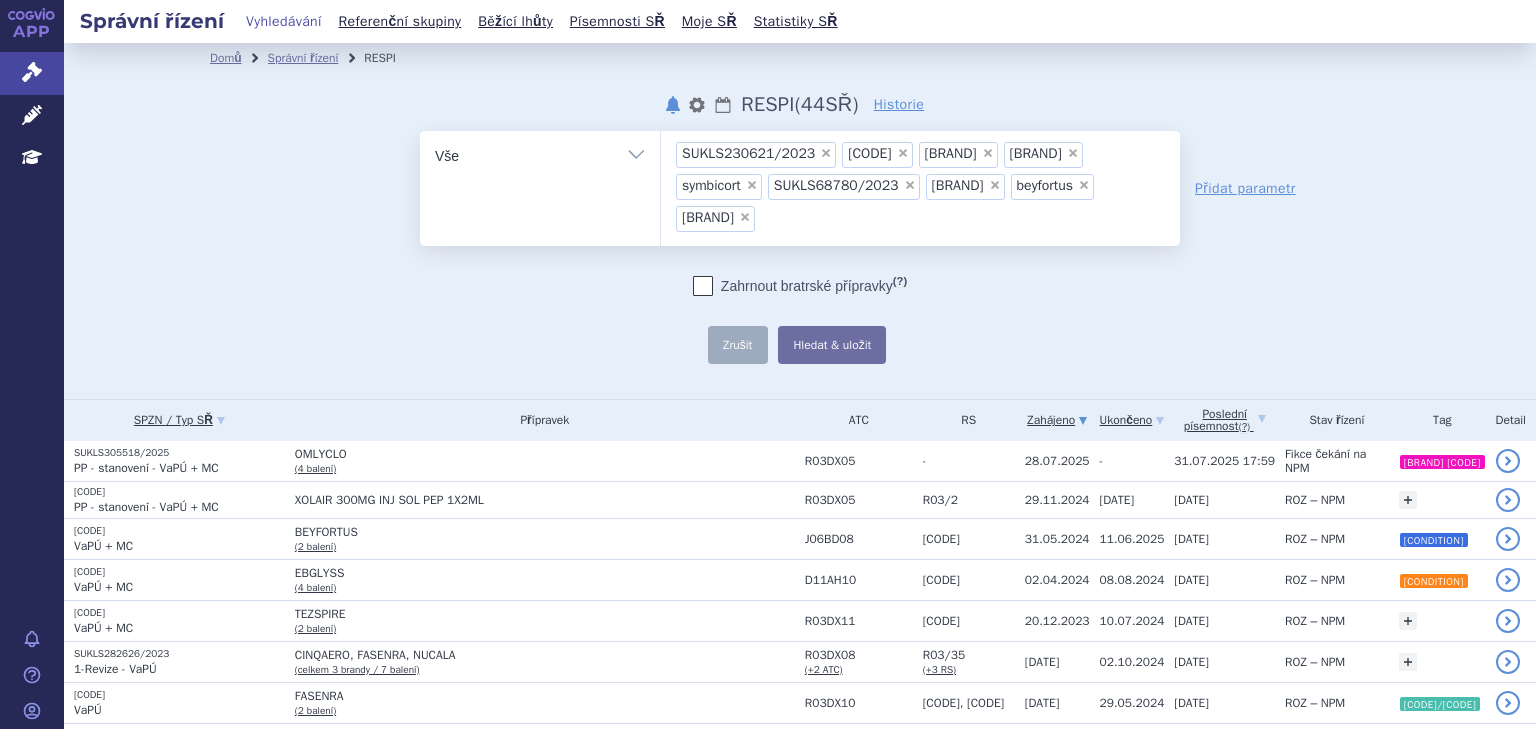 click on "× [CODE] × [CODE] × [BRAND] × [BRAND] × [BRAND] × [CODE] × [BRAND] × [BRAND] × [BRAND]" at bounding box center [920, 185] 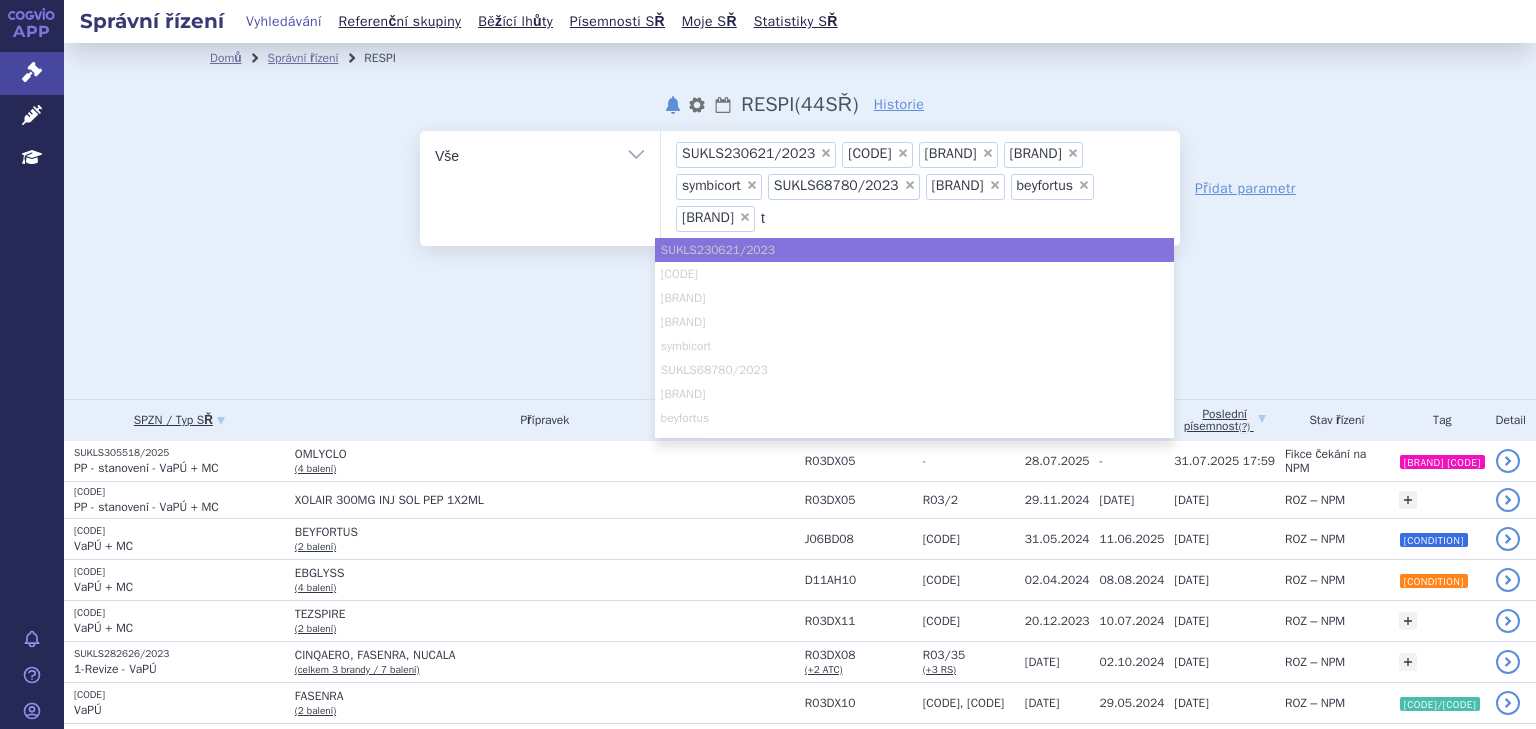 type on "ta" 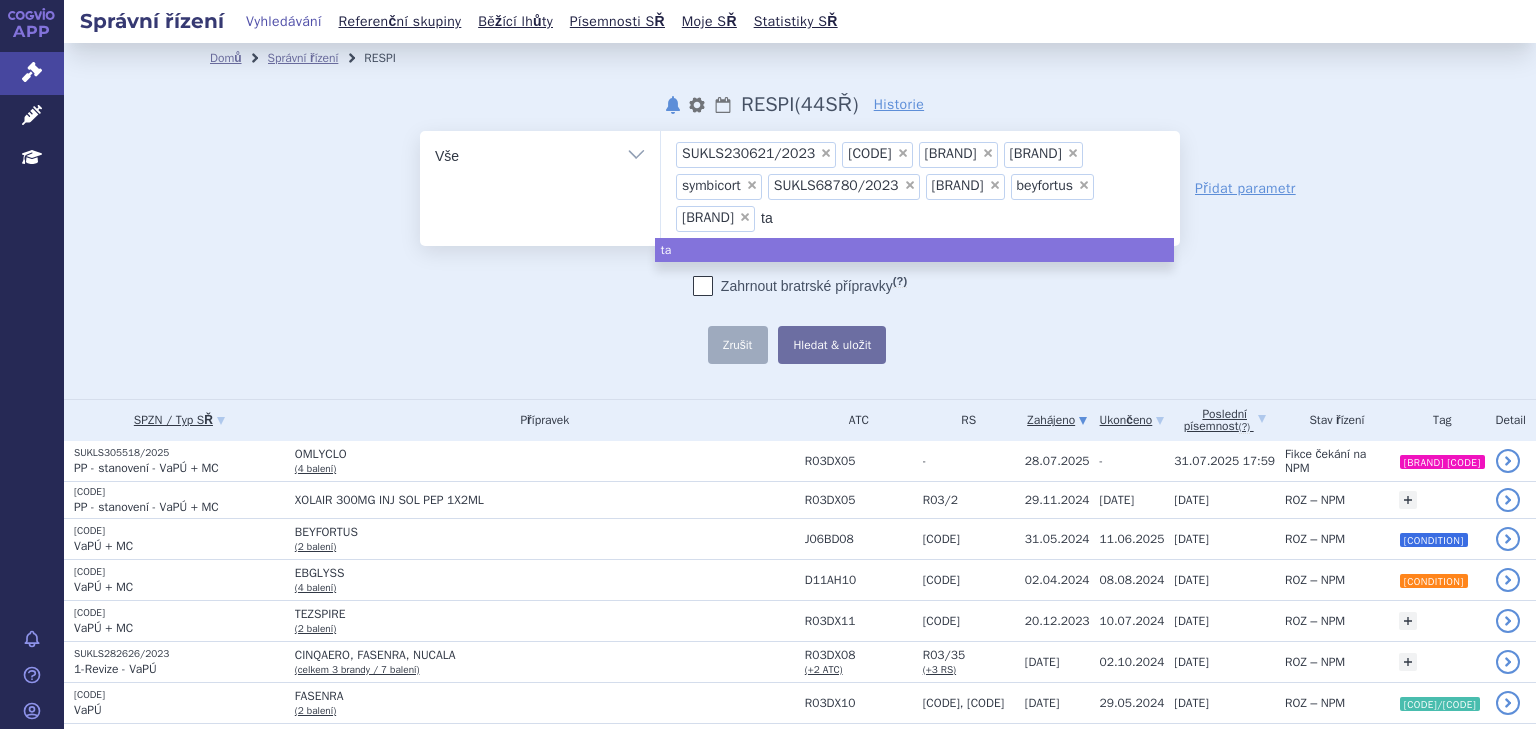 type on "tav" 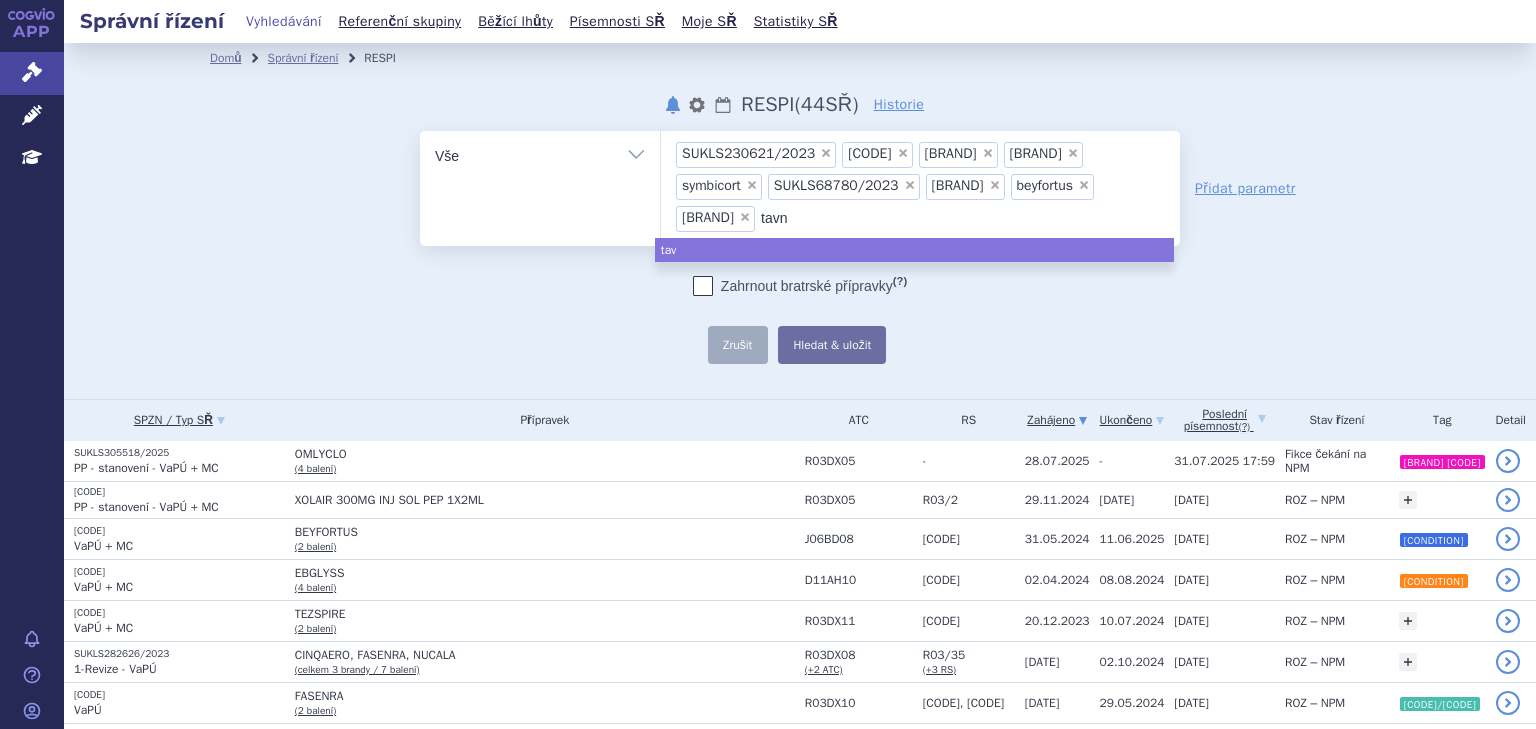 type on "tavne" 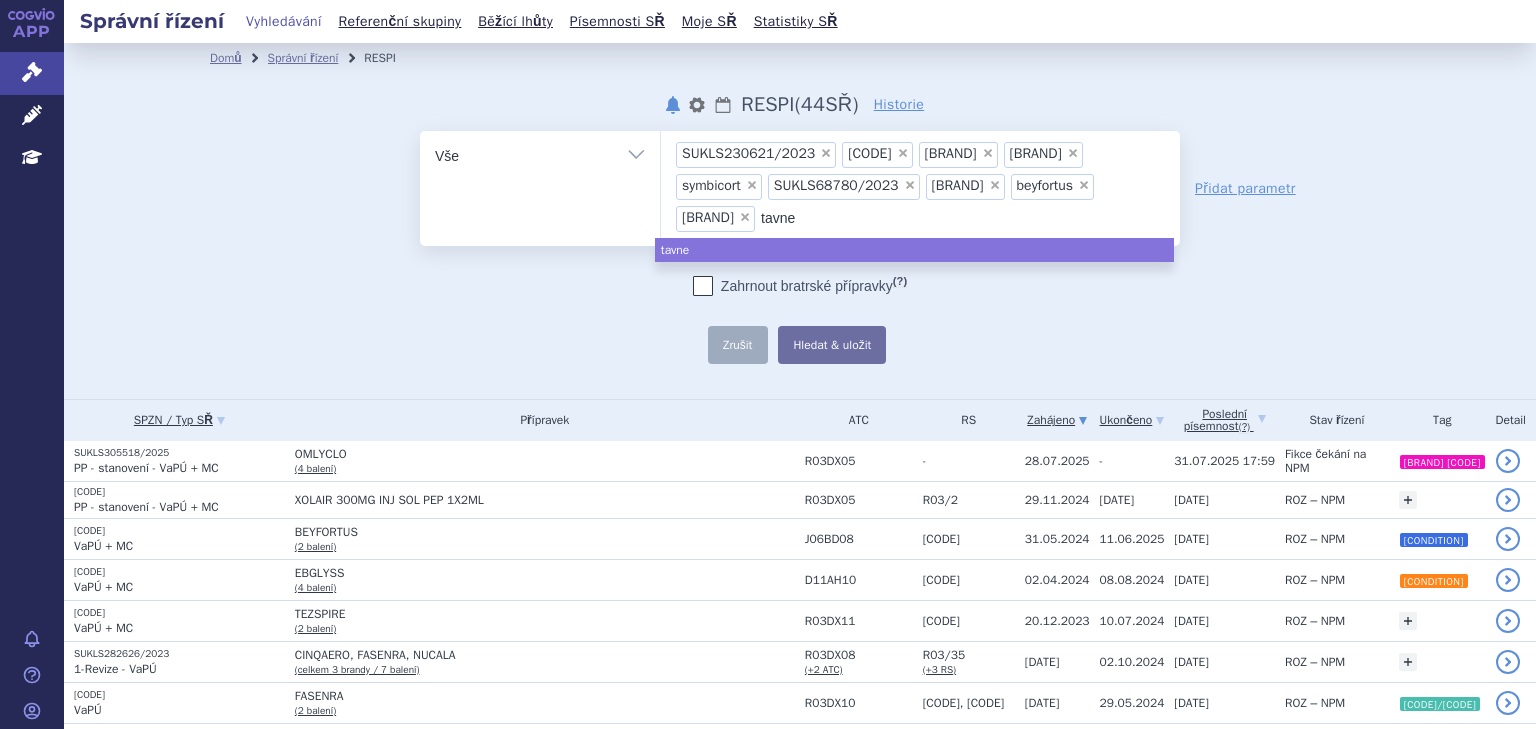 type on "tavneo" 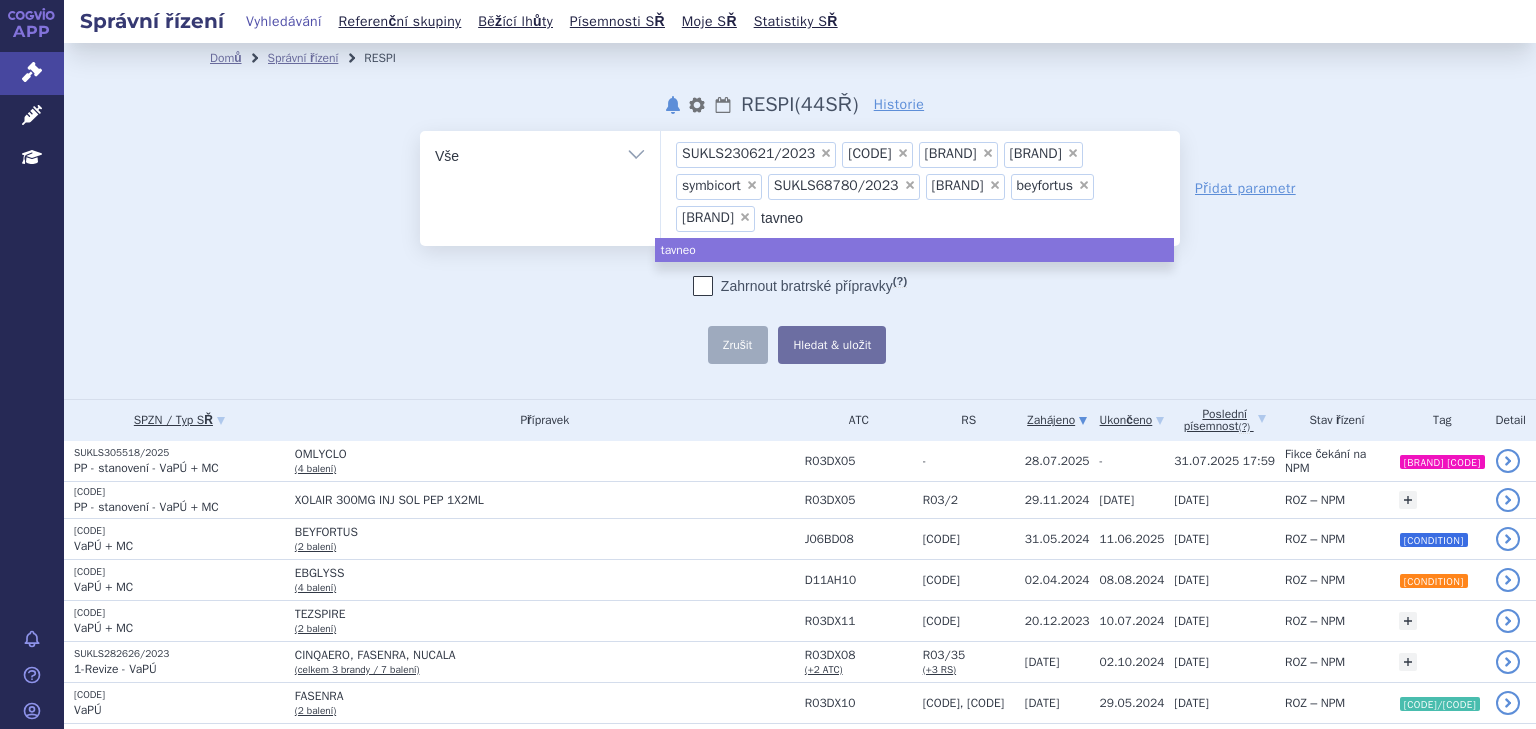 type on "tavneos" 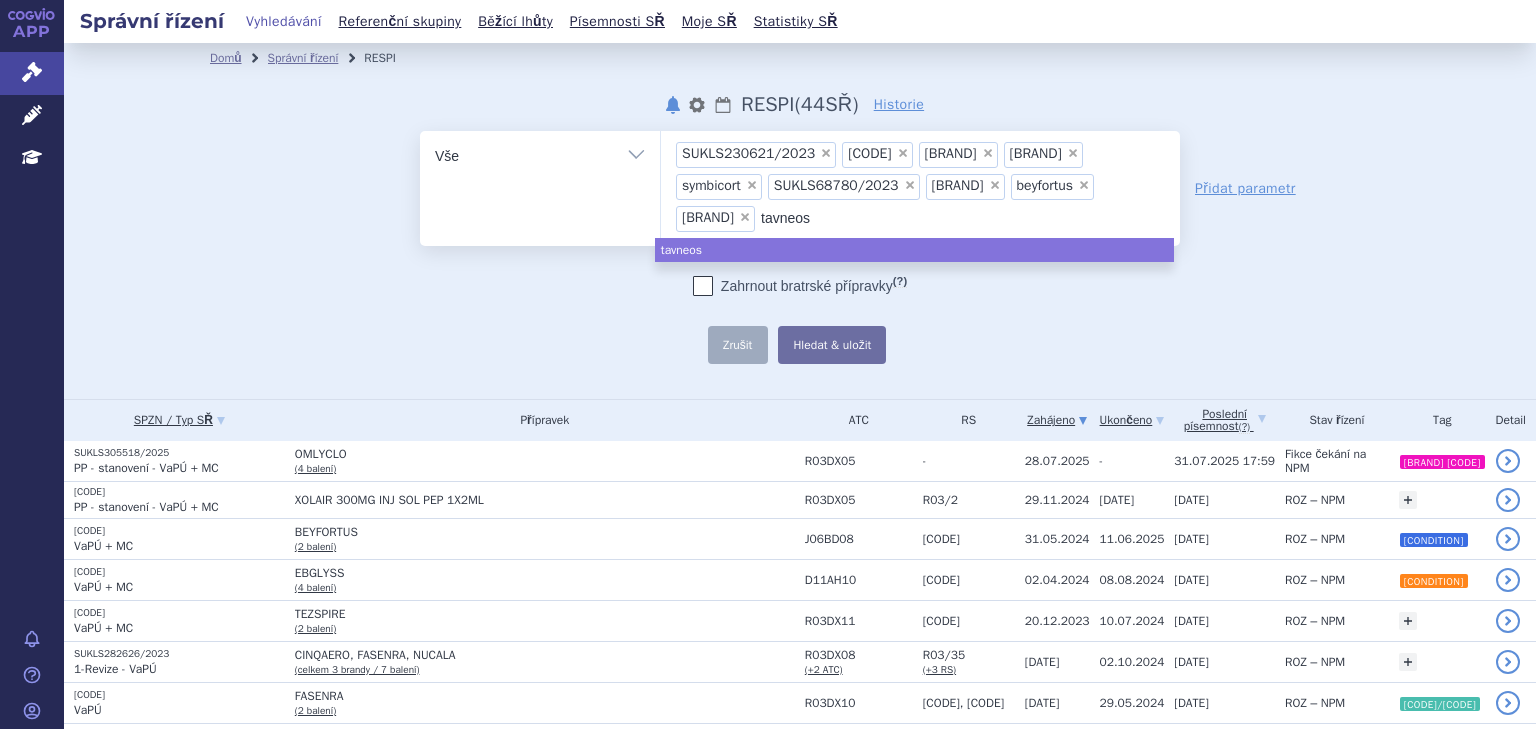 type 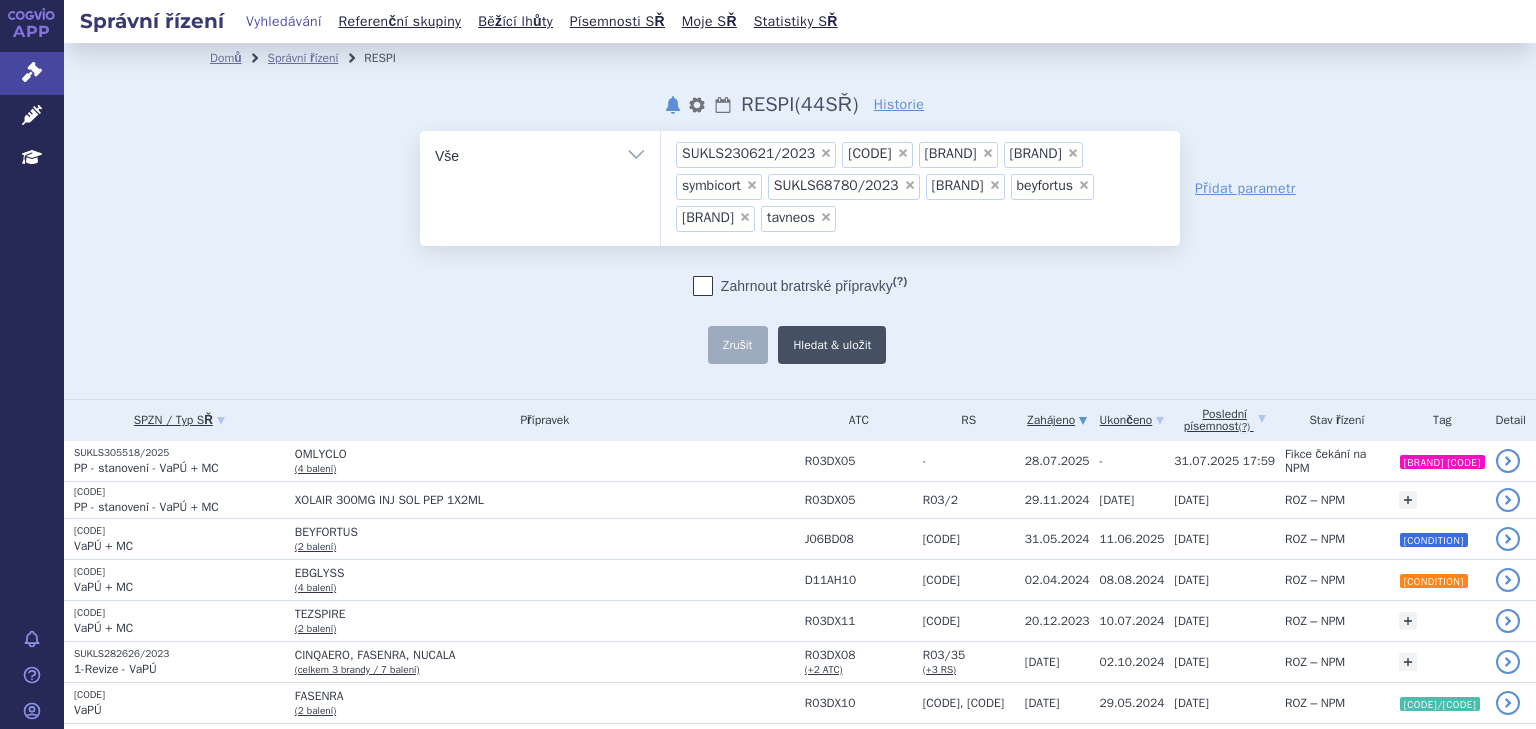 click on "Hledat & uložit" at bounding box center [832, 345] 